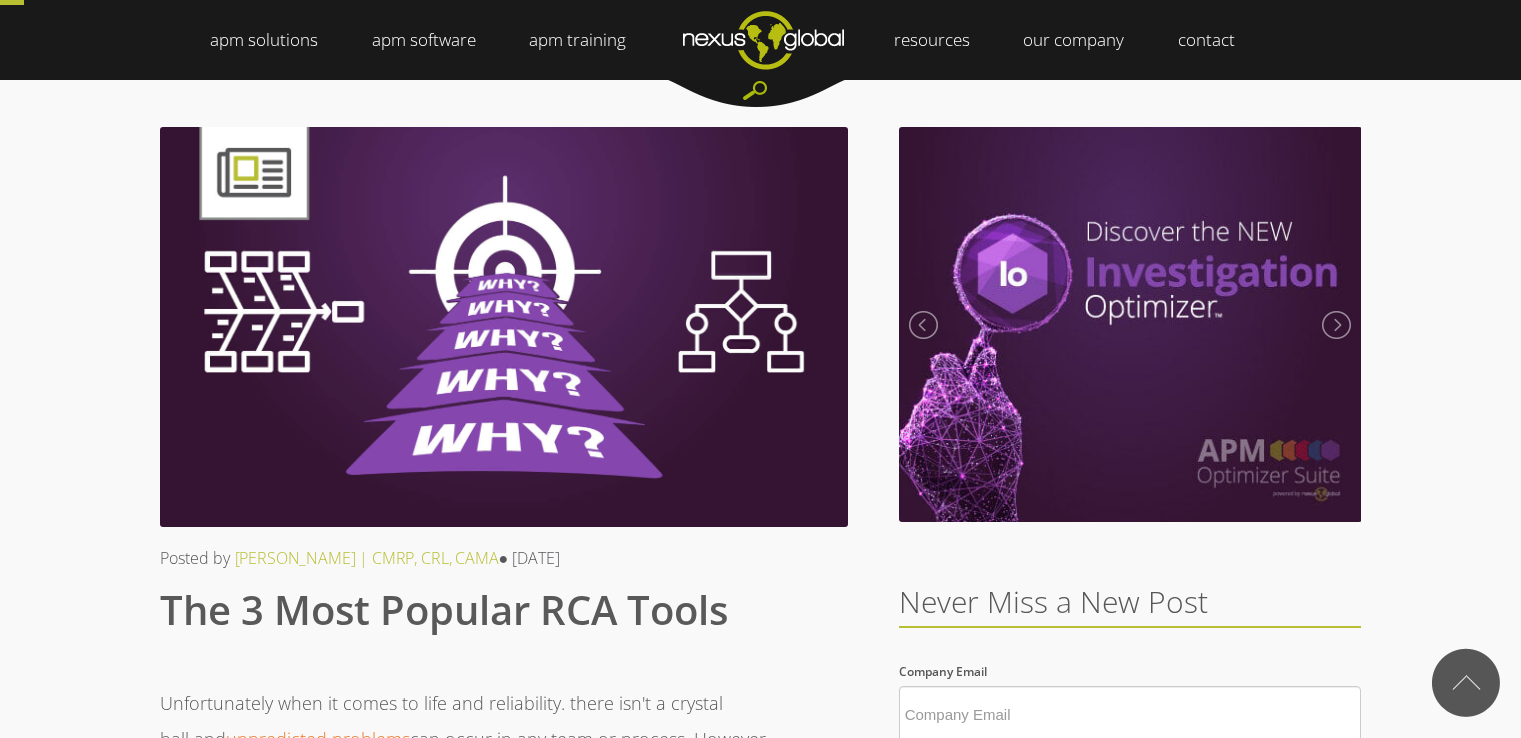 scroll, scrollTop: 200, scrollLeft: 0, axis: vertical 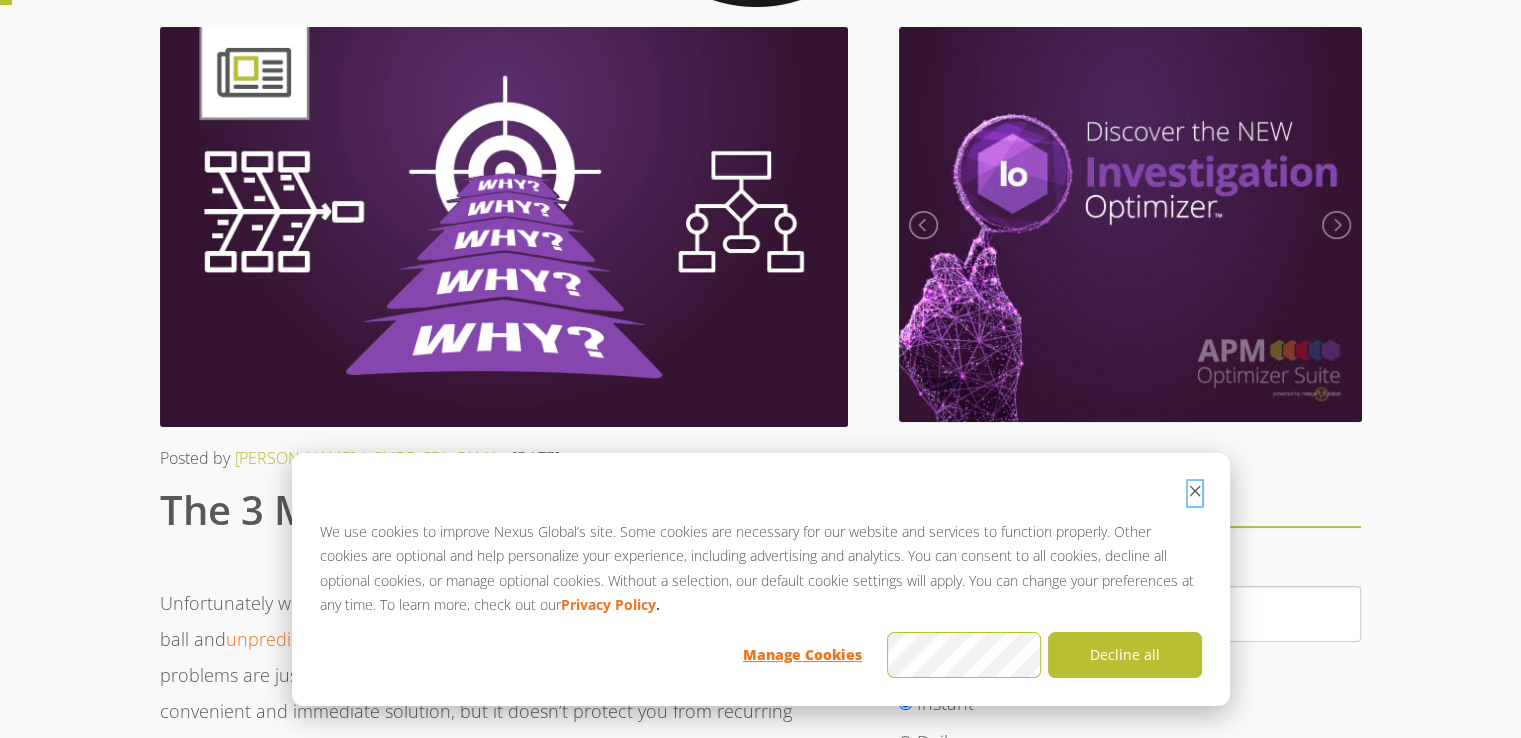 click 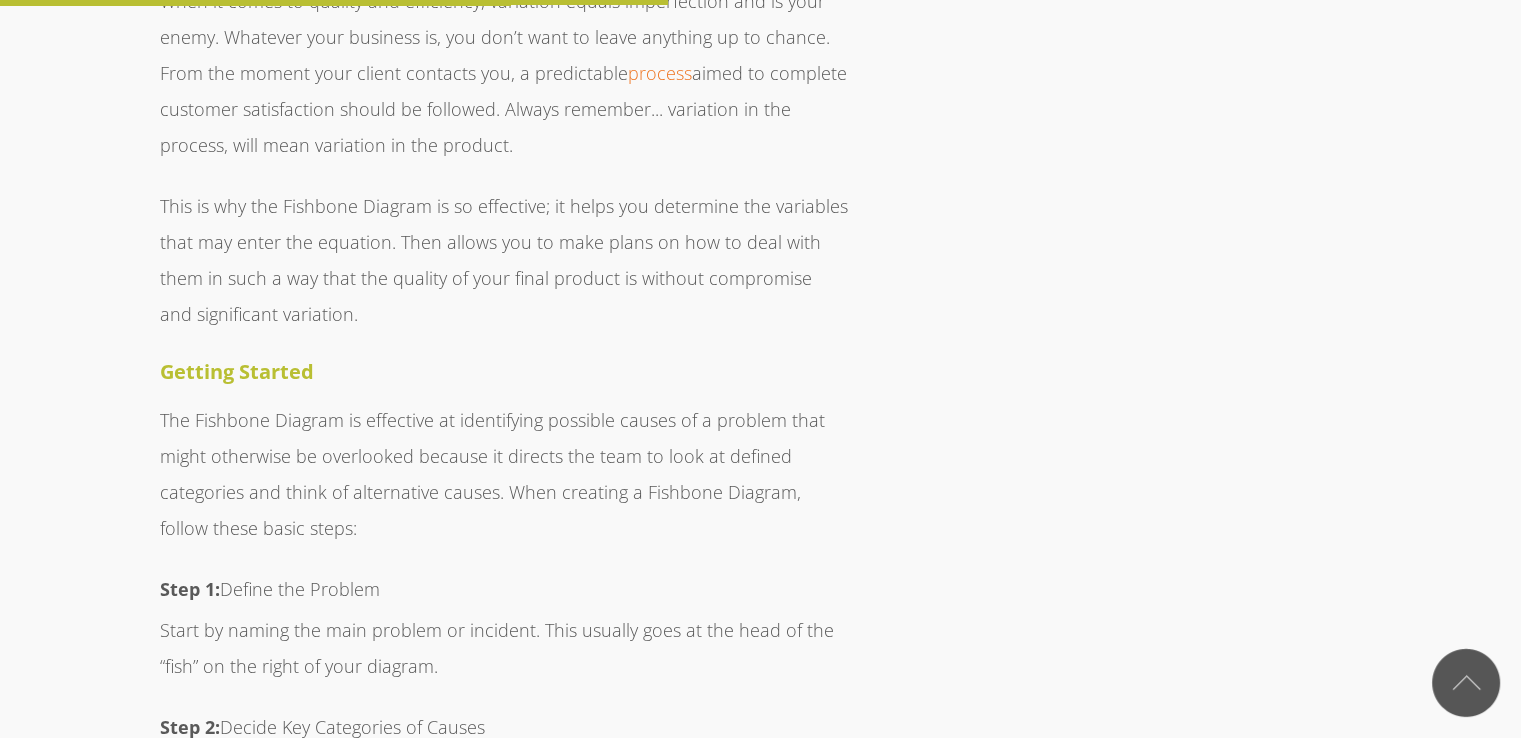 scroll, scrollTop: 5300, scrollLeft: 0, axis: vertical 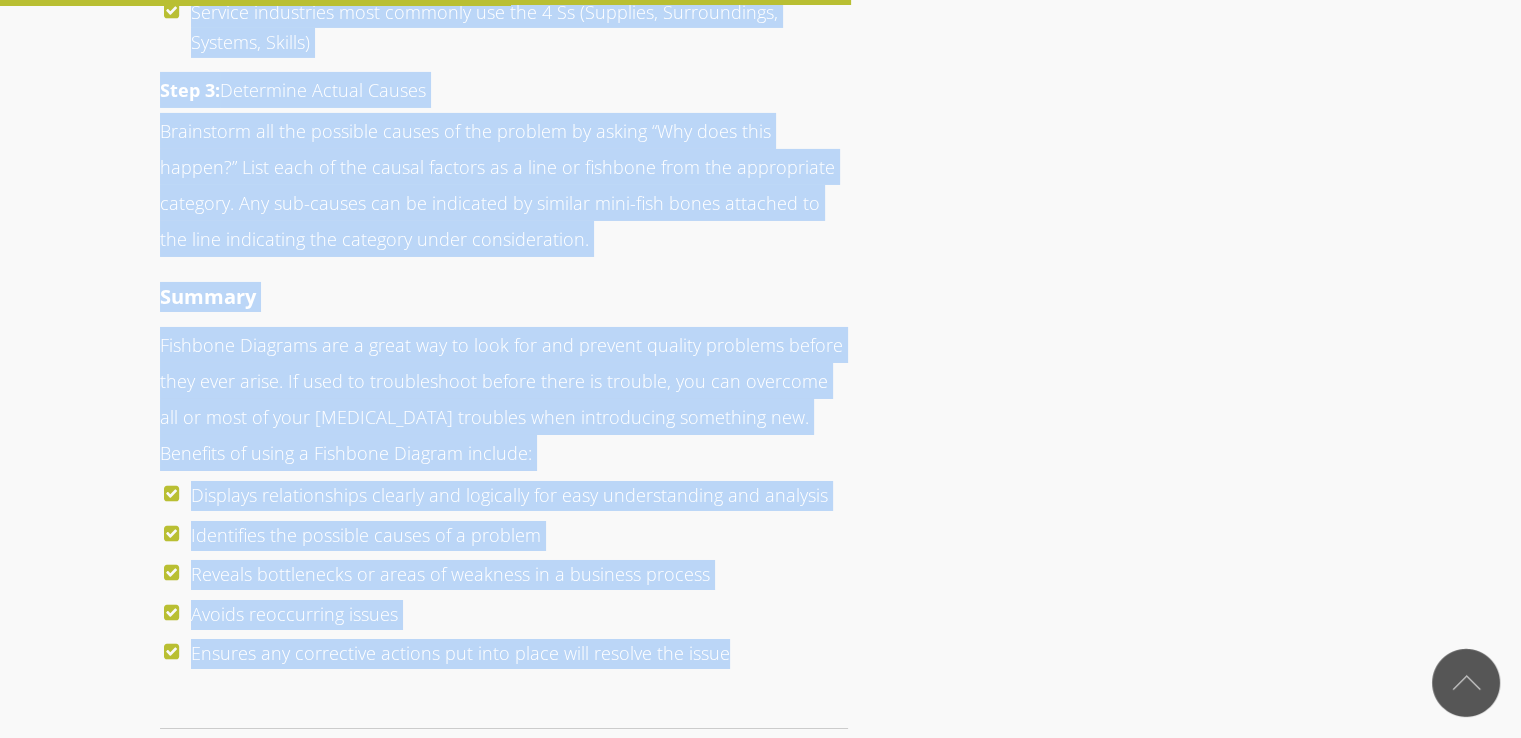 drag, startPoint x: 157, startPoint y: 79, endPoint x: 720, endPoint y: 613, distance: 775.96716 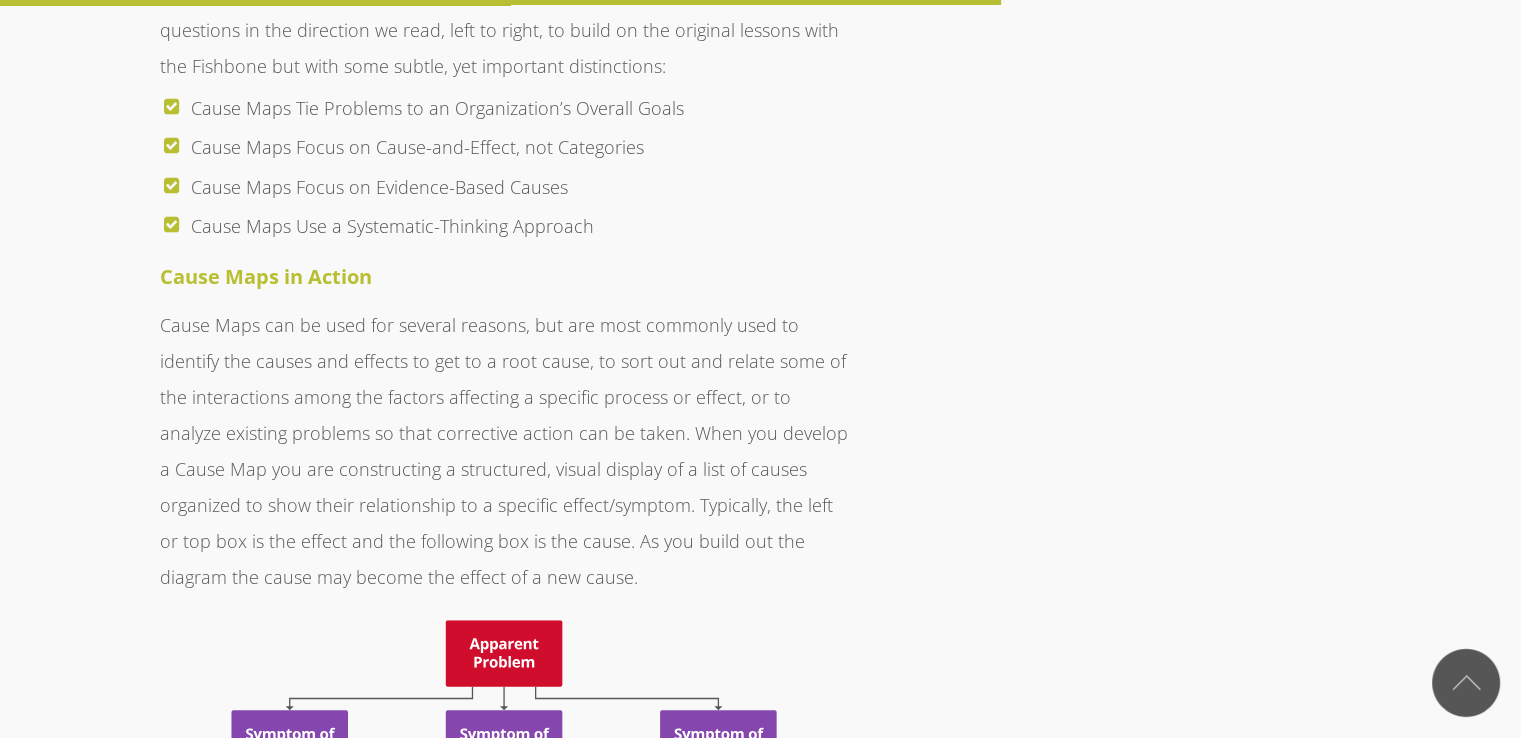 scroll, scrollTop: 8160, scrollLeft: 0, axis: vertical 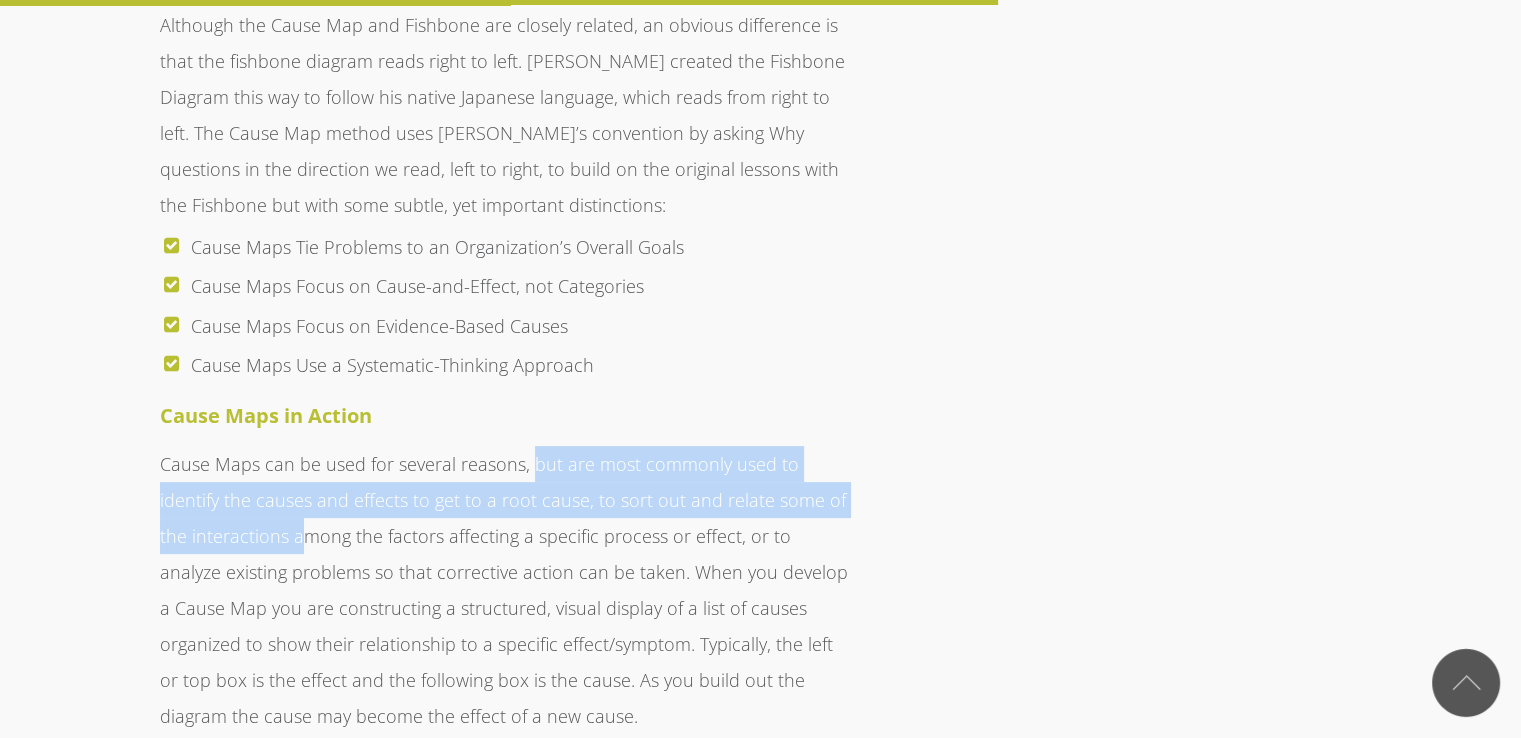 drag, startPoint x: 528, startPoint y: 391, endPoint x: 302, endPoint y: 461, distance: 236.59248 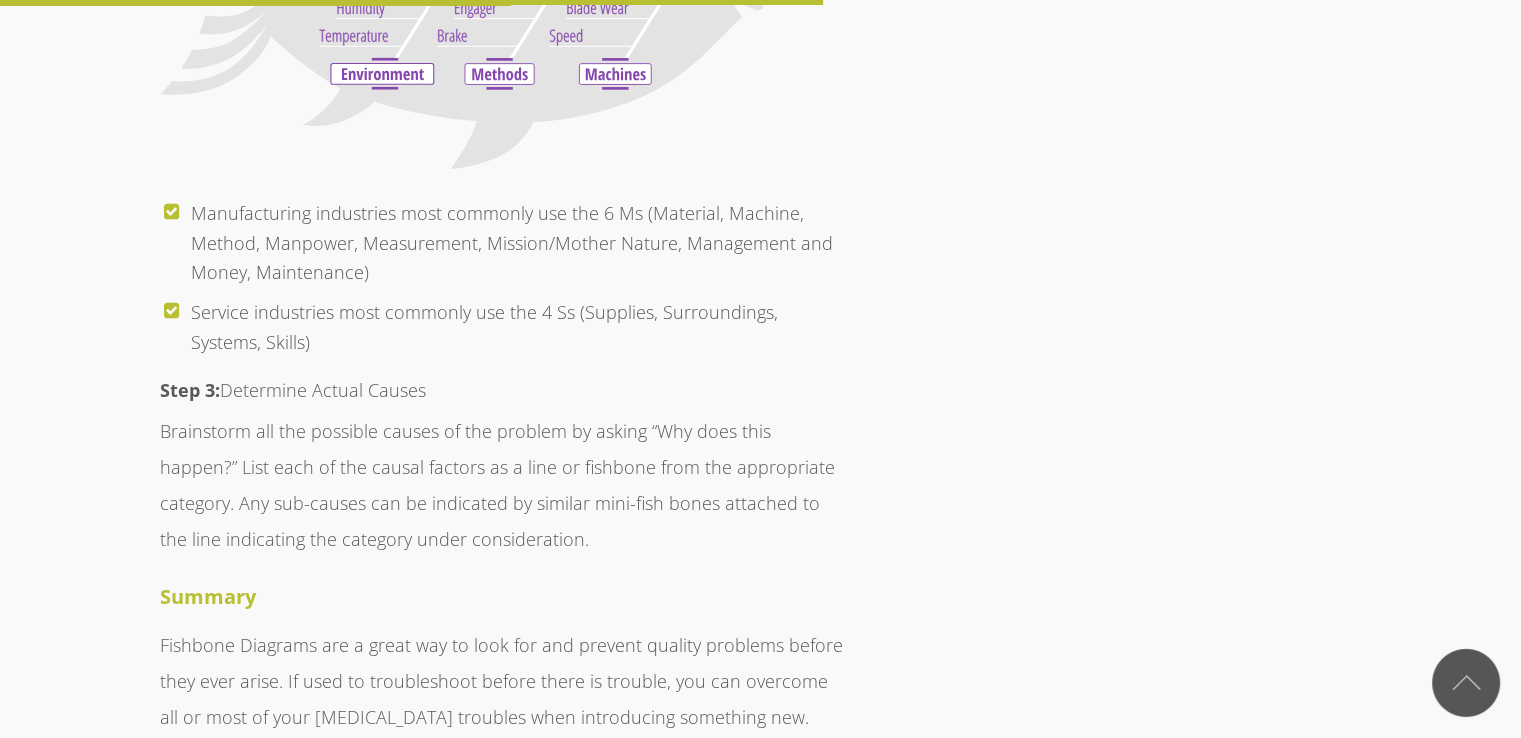 scroll, scrollTop: 6760, scrollLeft: 0, axis: vertical 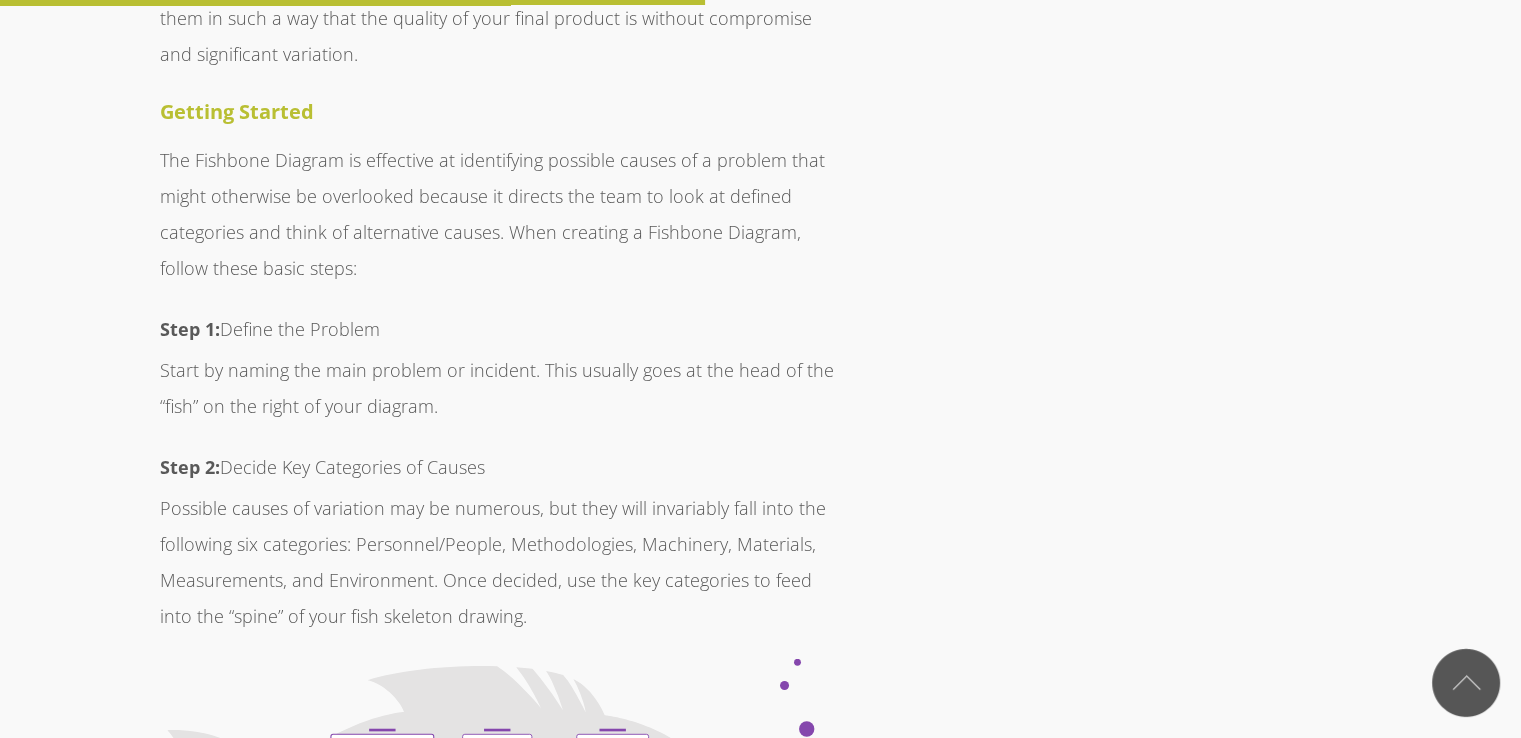 drag, startPoint x: 492, startPoint y: 401, endPoint x: 162, endPoint y: 393, distance: 330.09695 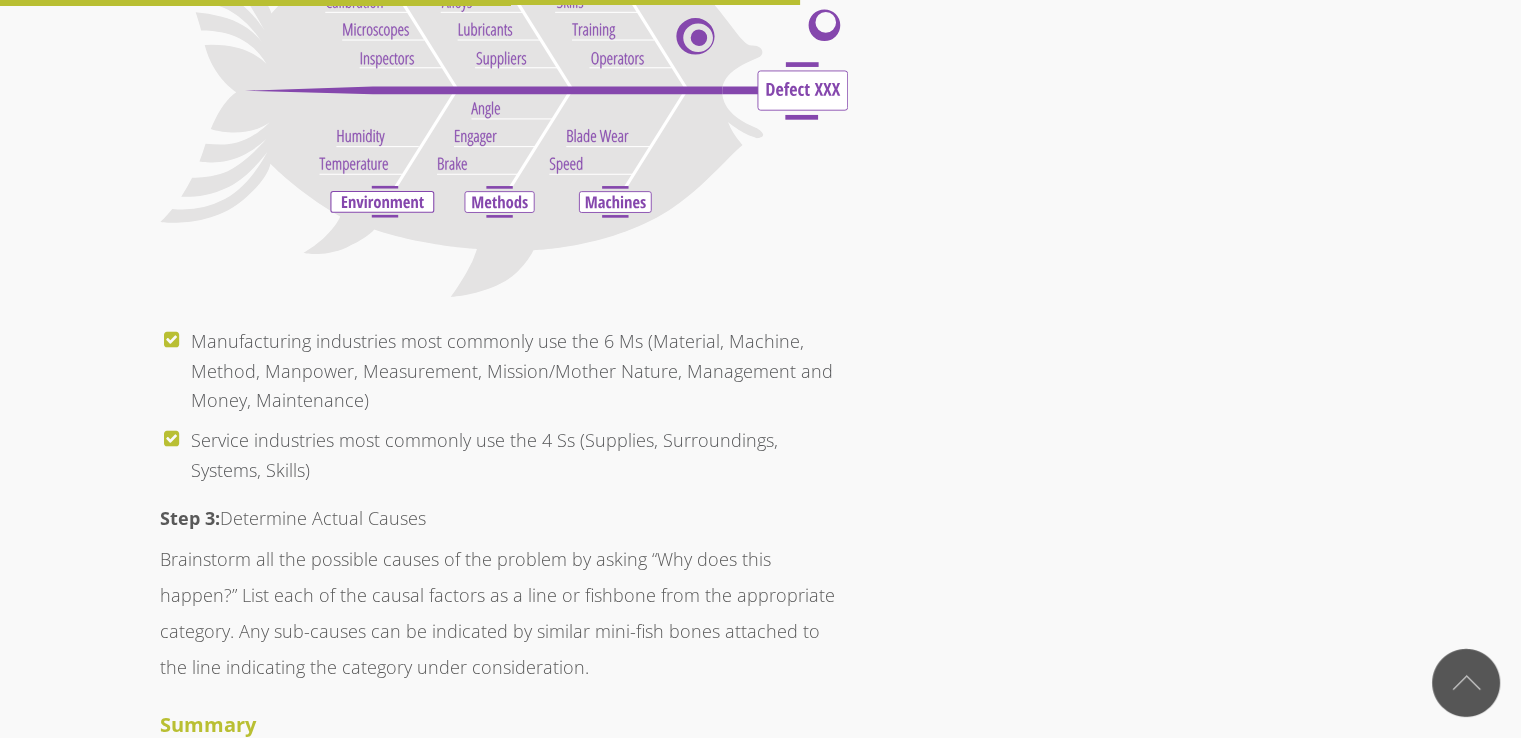 scroll, scrollTop: 6560, scrollLeft: 0, axis: vertical 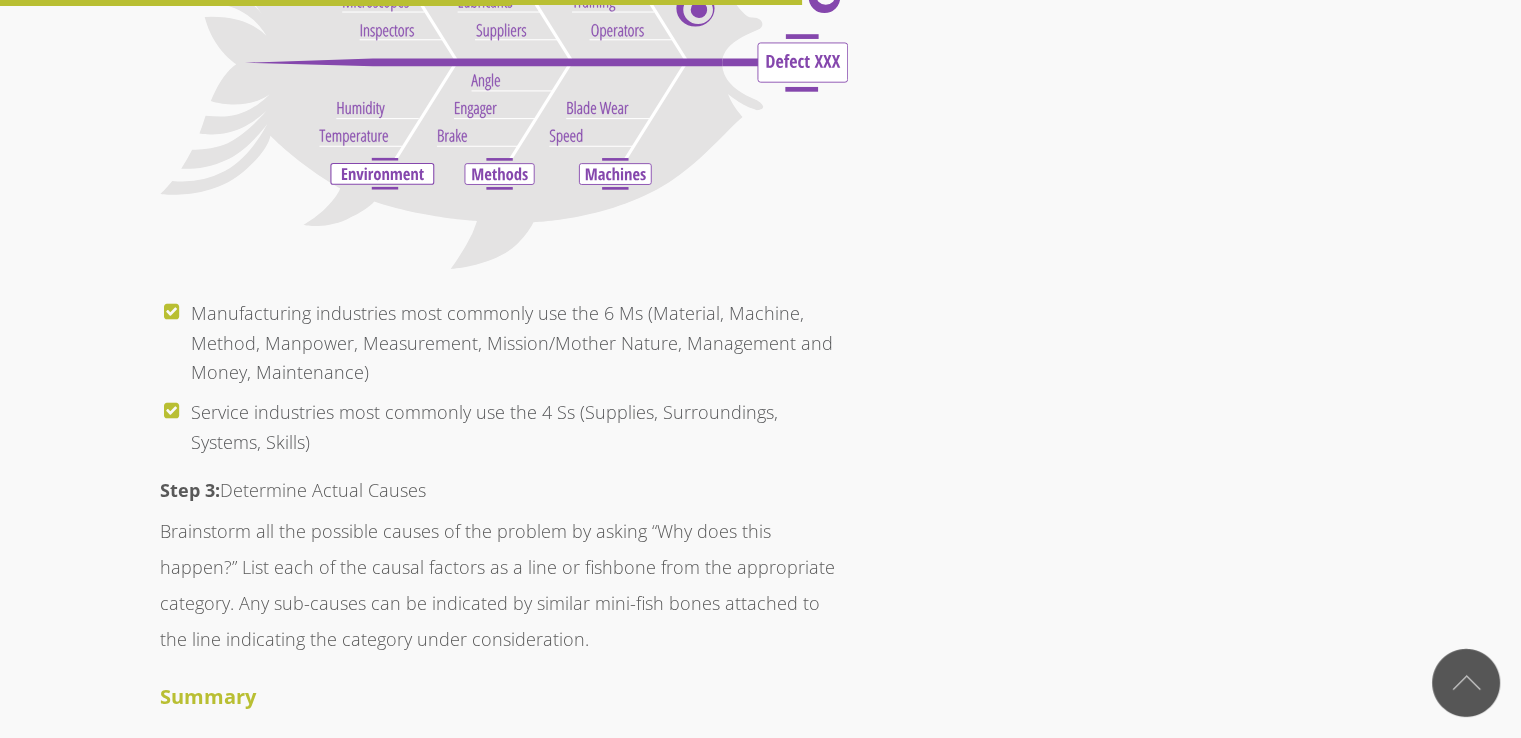 drag, startPoint x: 431, startPoint y: 422, endPoint x: 151, endPoint y: 413, distance: 280.1446 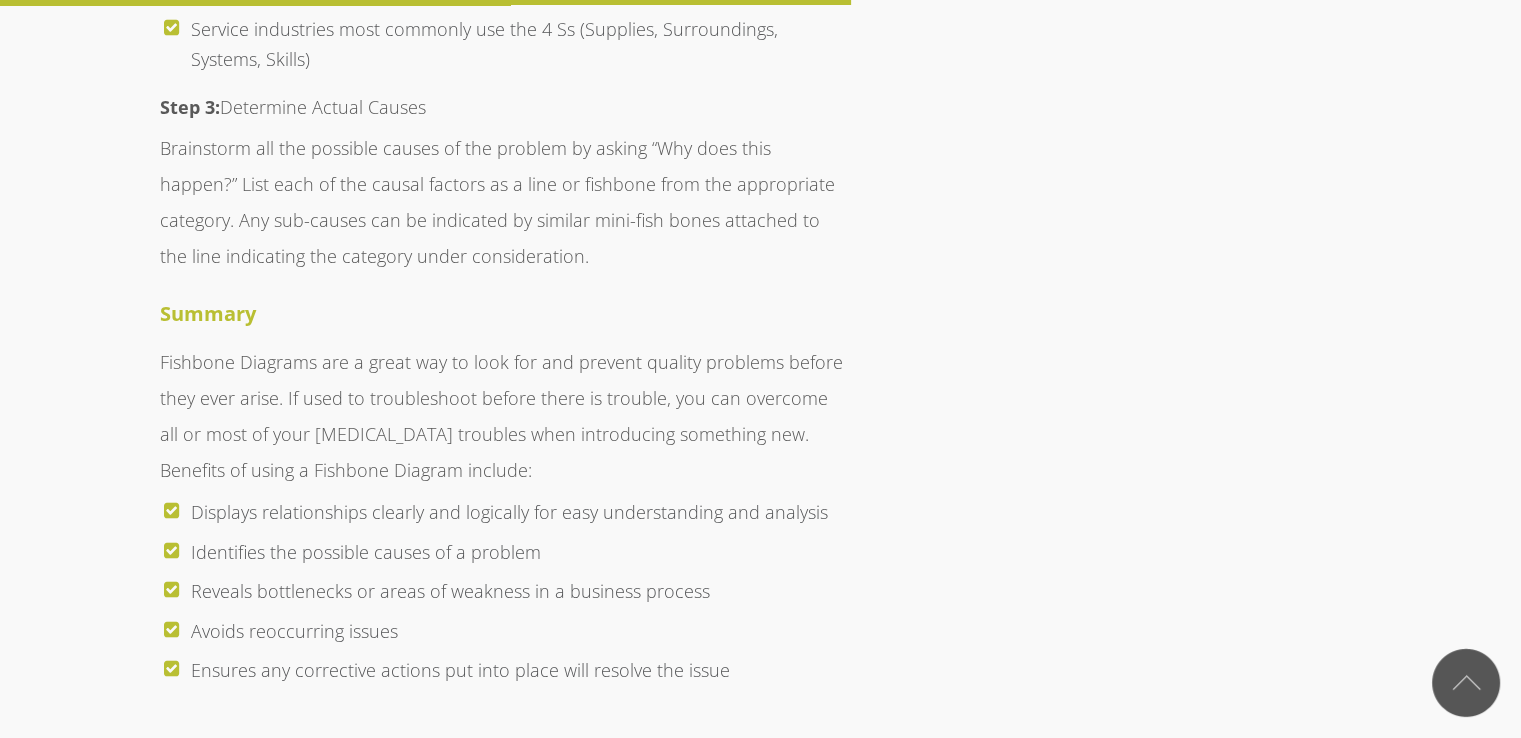 scroll, scrollTop: 6960, scrollLeft: 0, axis: vertical 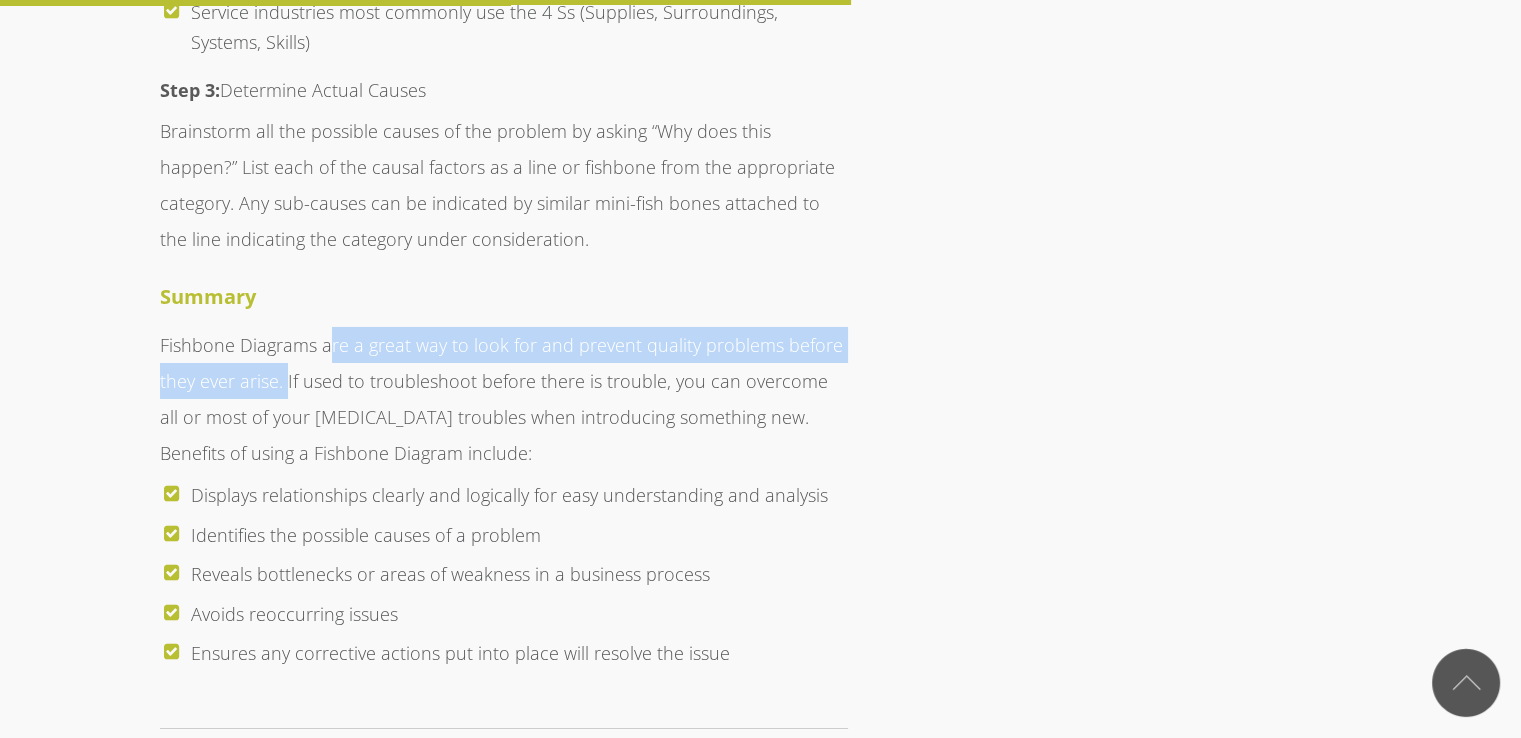 drag, startPoint x: 364, startPoint y: 275, endPoint x: 284, endPoint y: 307, distance: 86.162636 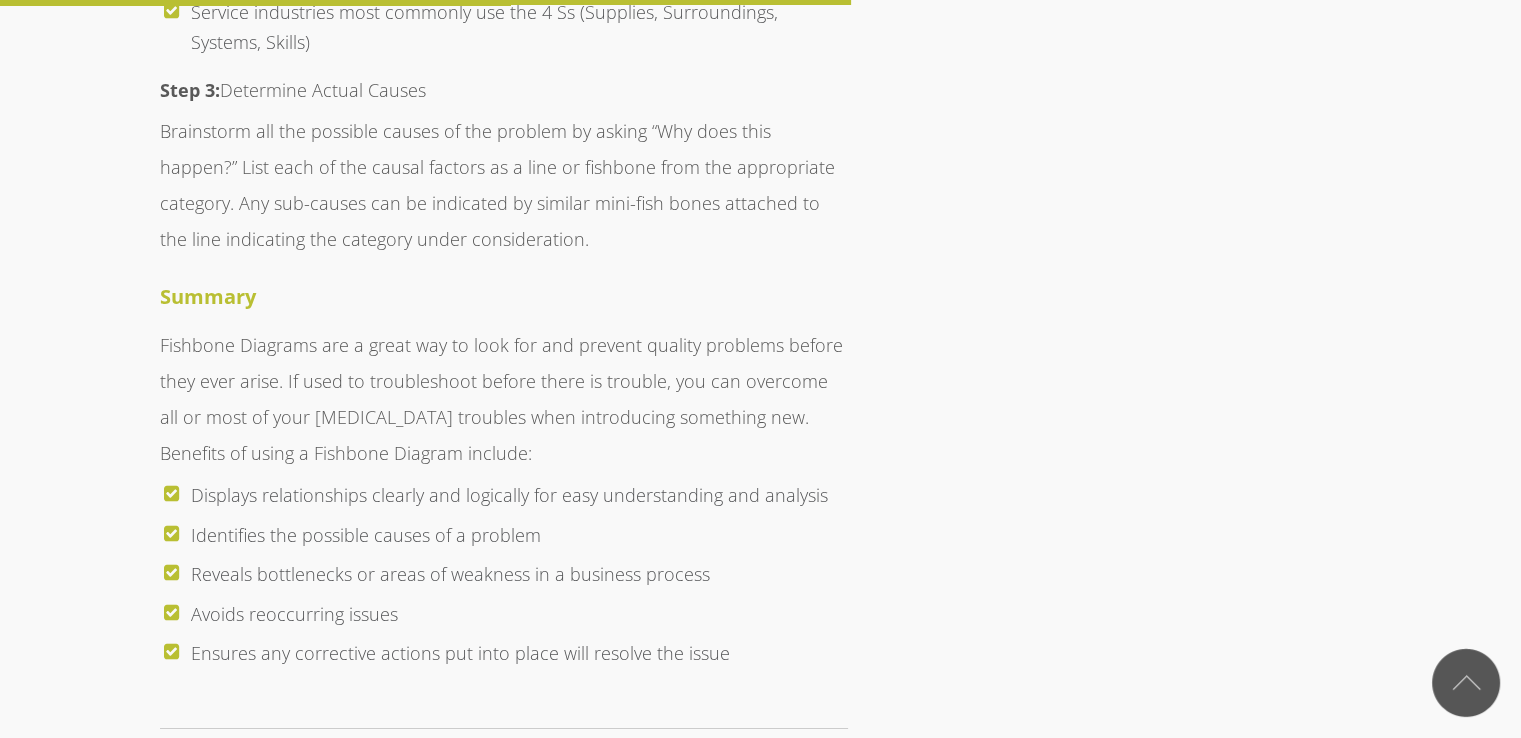 click on "Fishbone Diagrams are a great way to look for and prevent quality problems before they ever arise. If used to troubleshoot before there is trouble, you can overcome all or most of your [MEDICAL_DATA] troubles when introducing something new. Benefits of using a Fishbone Diagram include:" at bounding box center [504, 399] 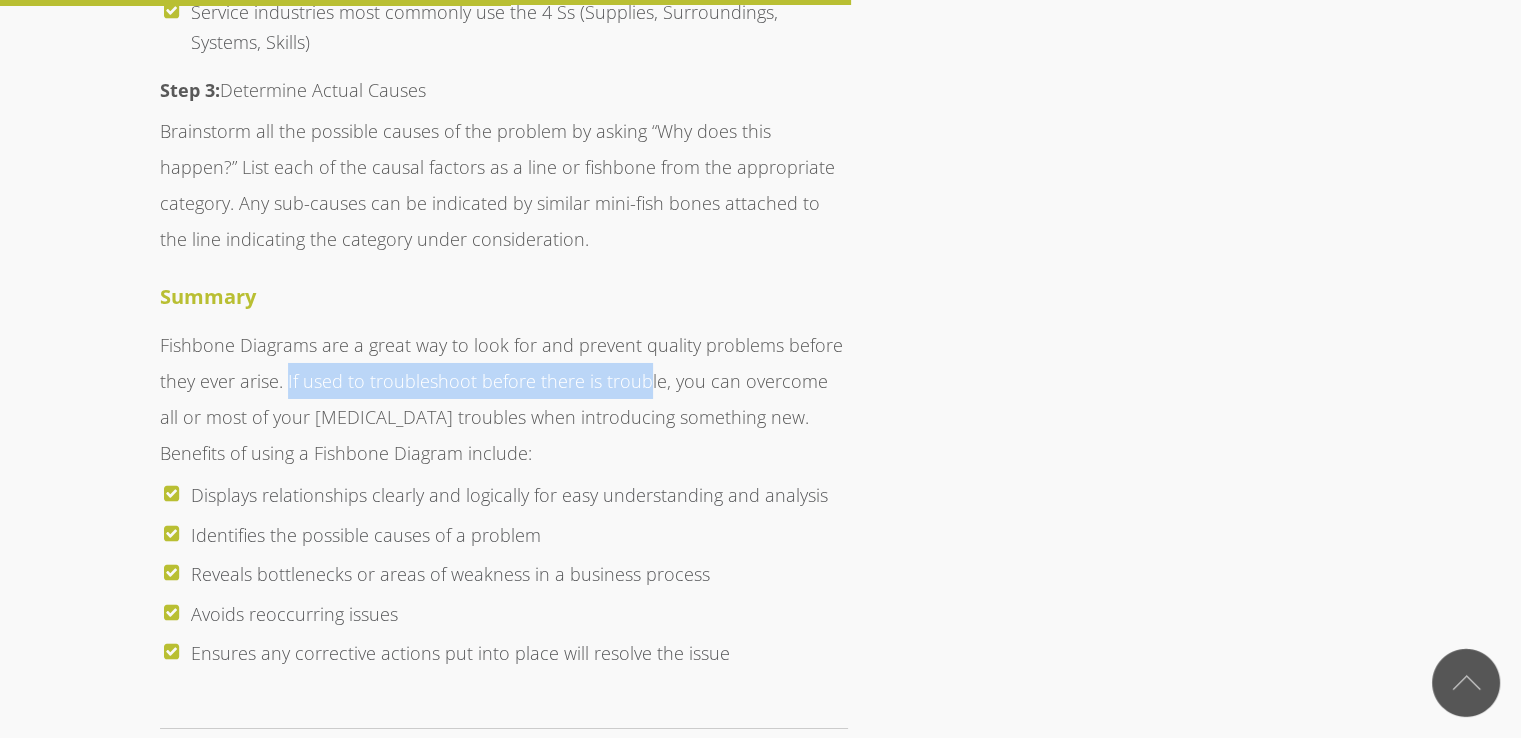 drag, startPoint x: 286, startPoint y: 304, endPoint x: 657, endPoint y: 329, distance: 371.84137 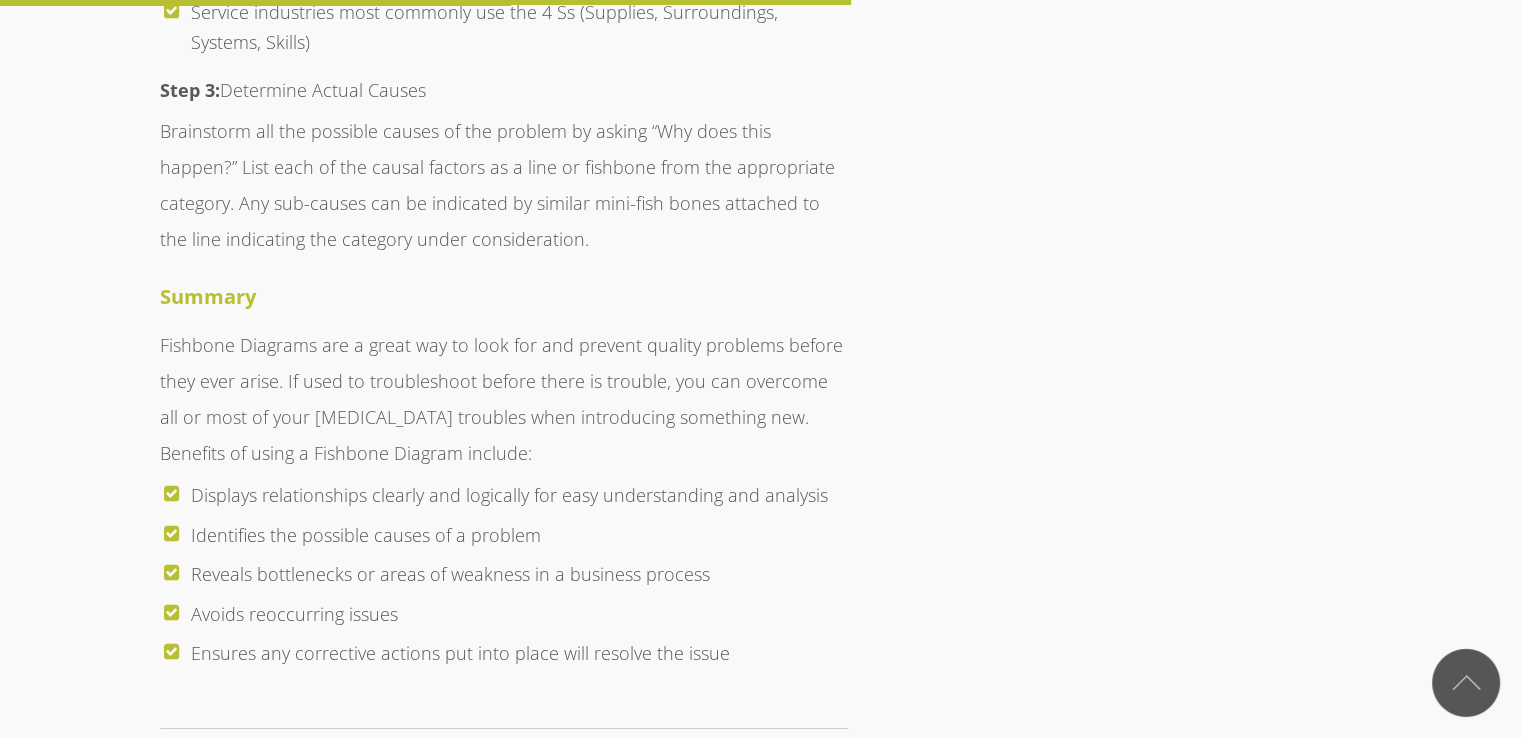 click on "Fishbone Diagrams are a great way to look for and prevent quality problems before they ever arise. If used to troubleshoot before there is trouble, you can overcome all or most of your [MEDICAL_DATA] troubles when introducing something new. Benefits of using a Fishbone Diagram include:" at bounding box center (504, 399) 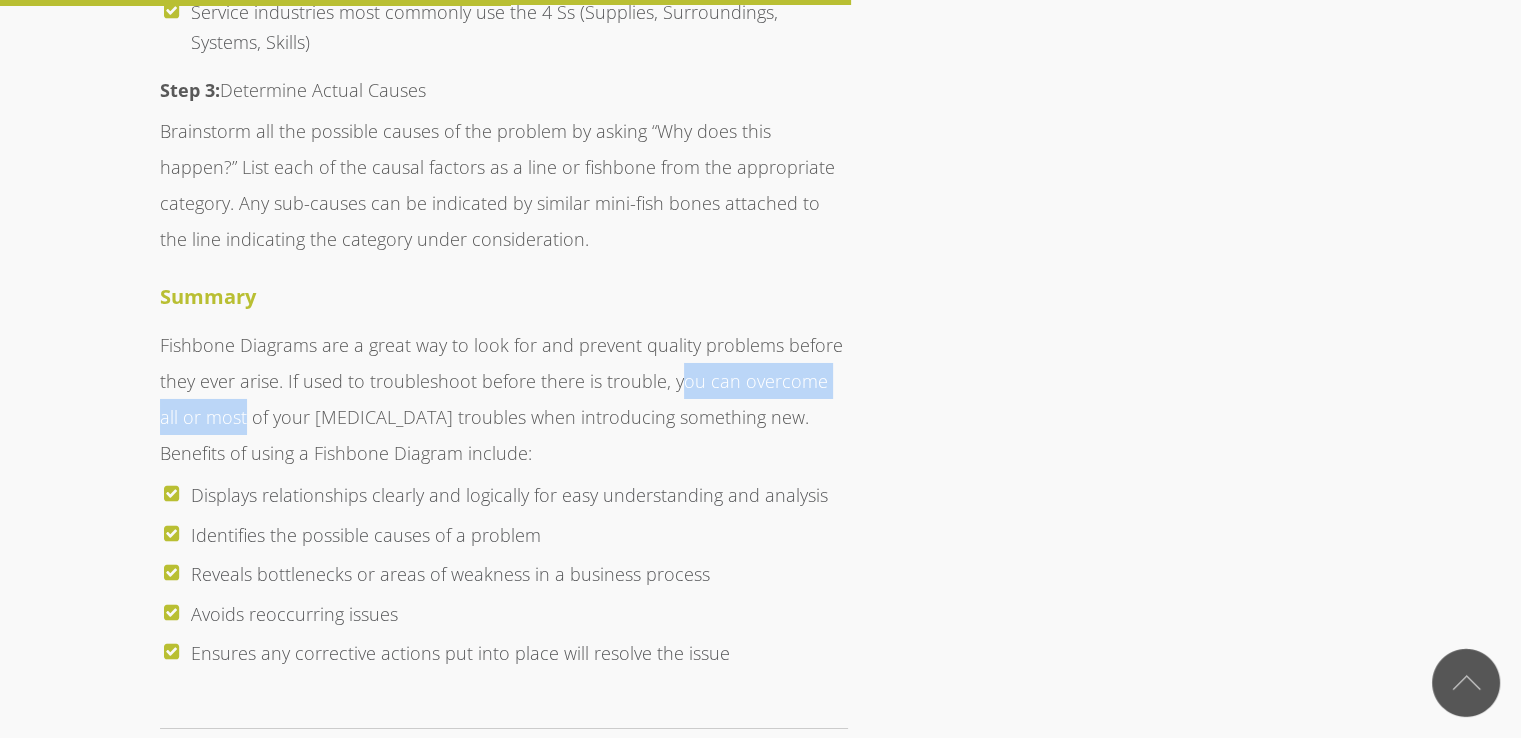 drag, startPoint x: 674, startPoint y: 302, endPoint x: 222, endPoint y: 334, distance: 453.13132 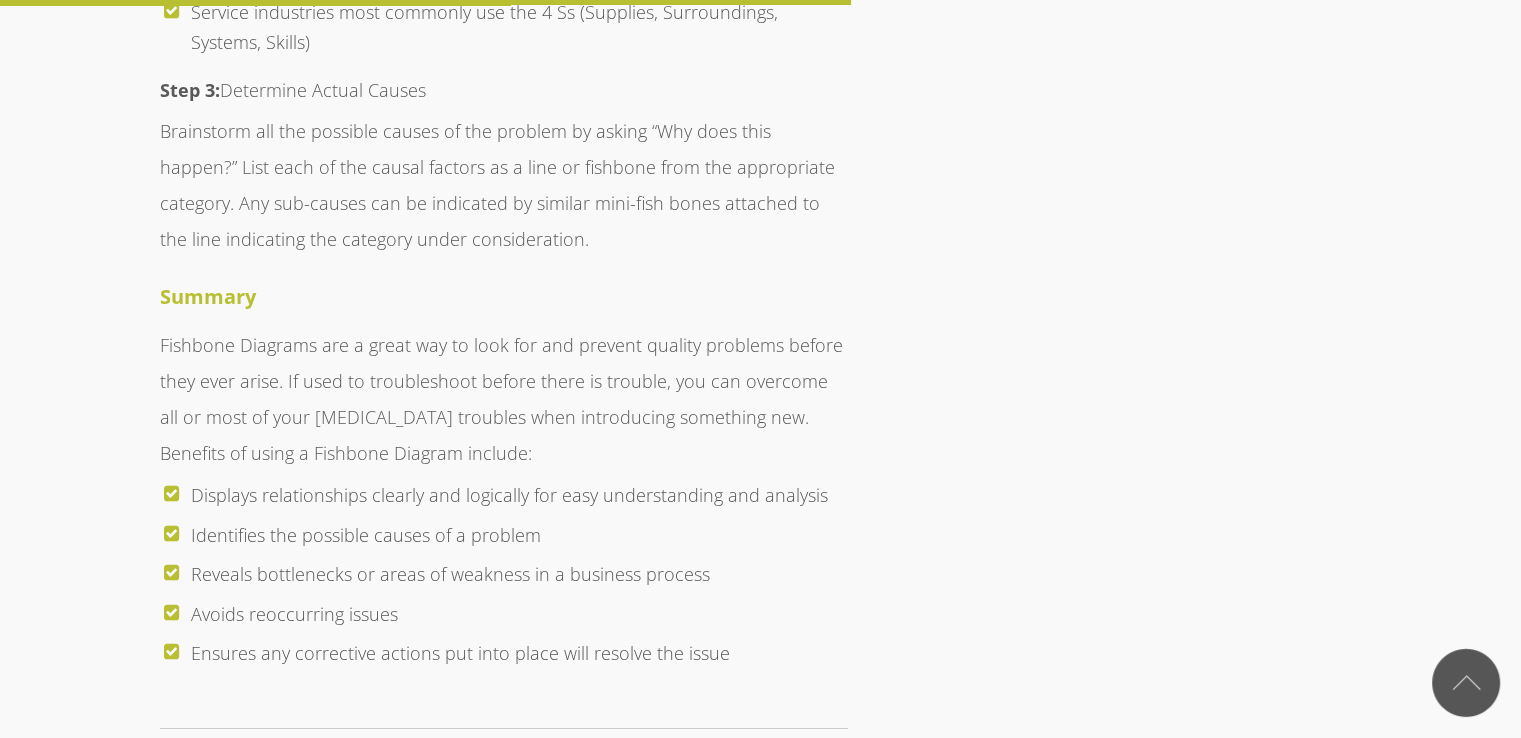 click on "Fishbone Diagrams are a great way to look for and prevent quality problems before they ever arise. If used to troubleshoot before there is trouble, you can overcome all or most of your [MEDICAL_DATA] troubles when introducing something new. Benefits of using a Fishbone Diagram include:" at bounding box center (504, 399) 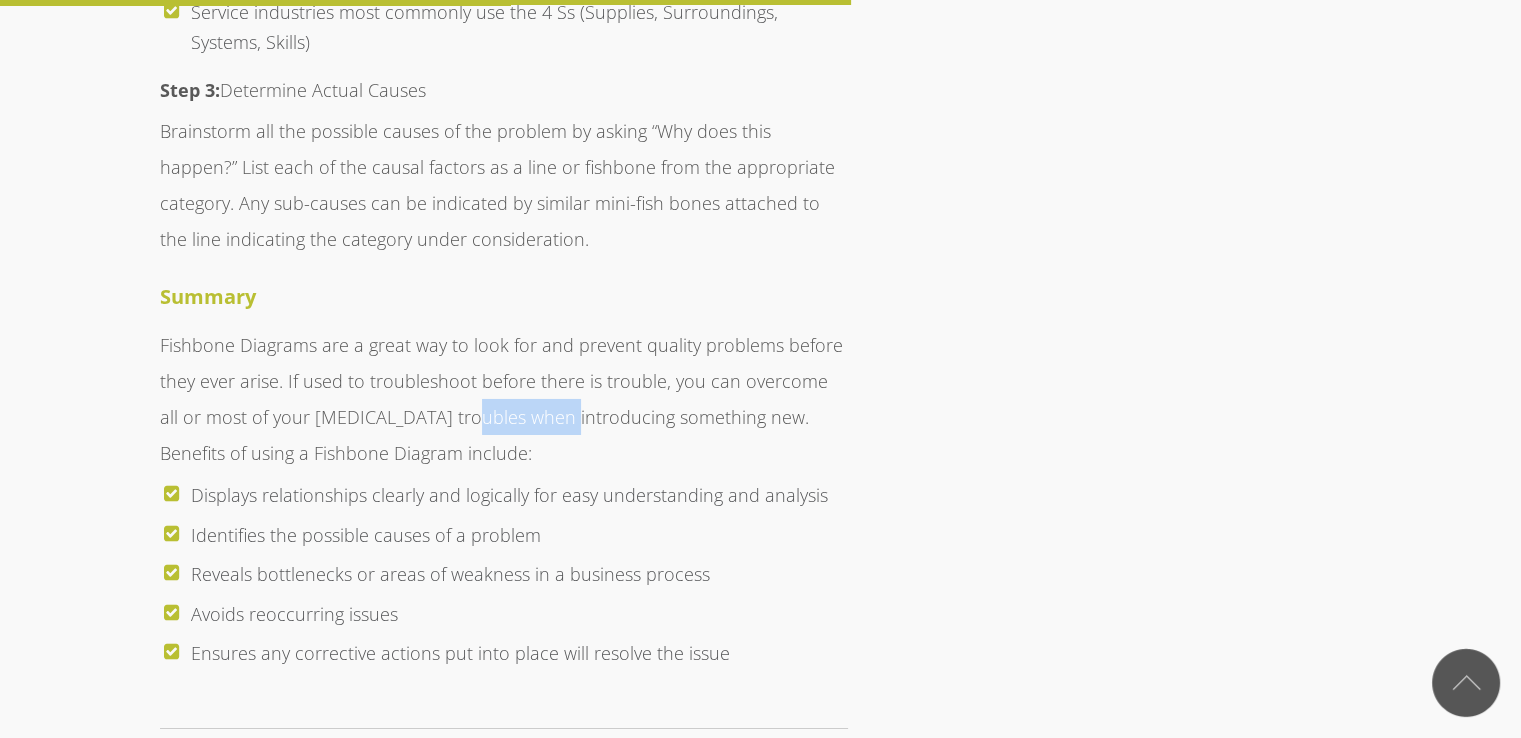 drag, startPoint x: 435, startPoint y: 345, endPoint x: 534, endPoint y: 345, distance: 99 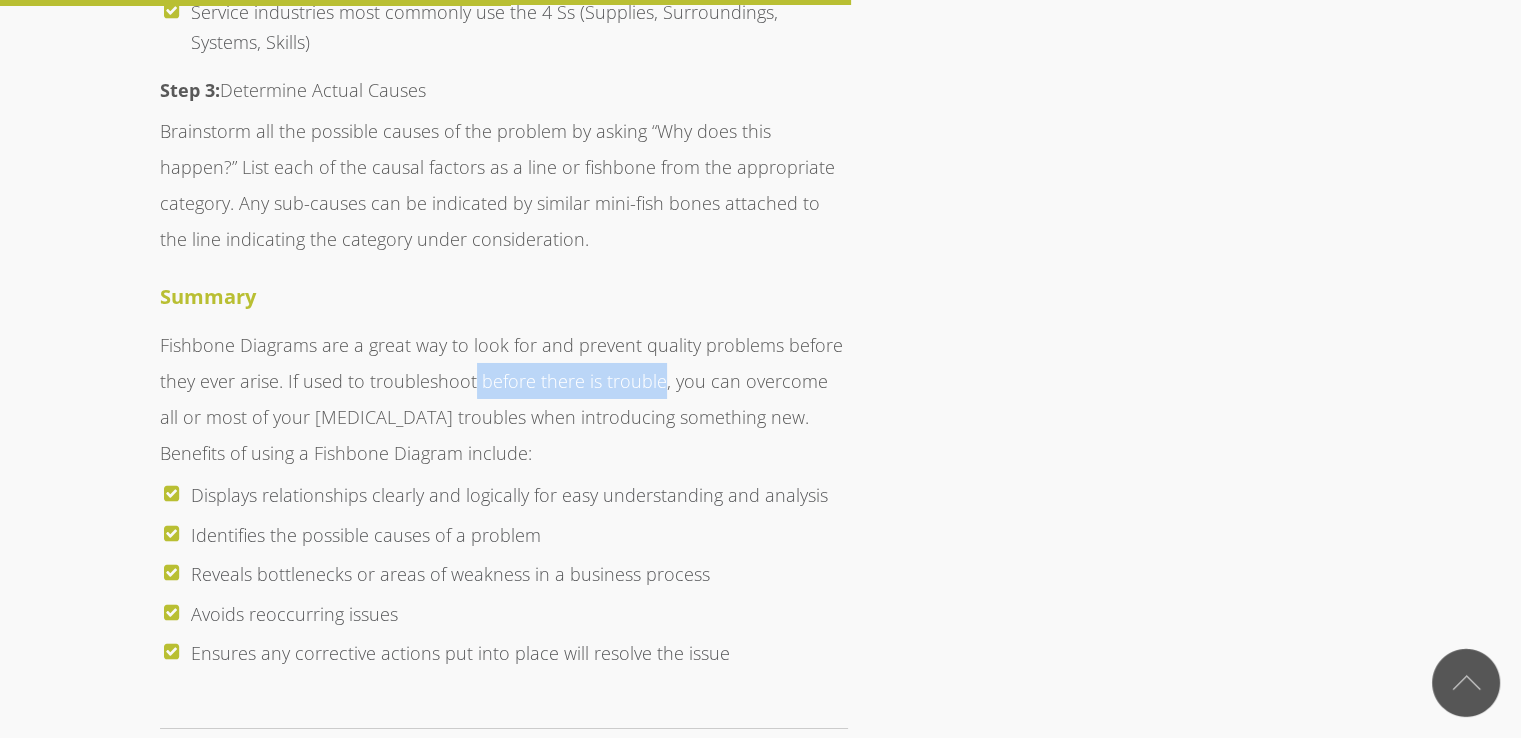 drag, startPoint x: 473, startPoint y: 305, endPoint x: 654, endPoint y: 308, distance: 181.02486 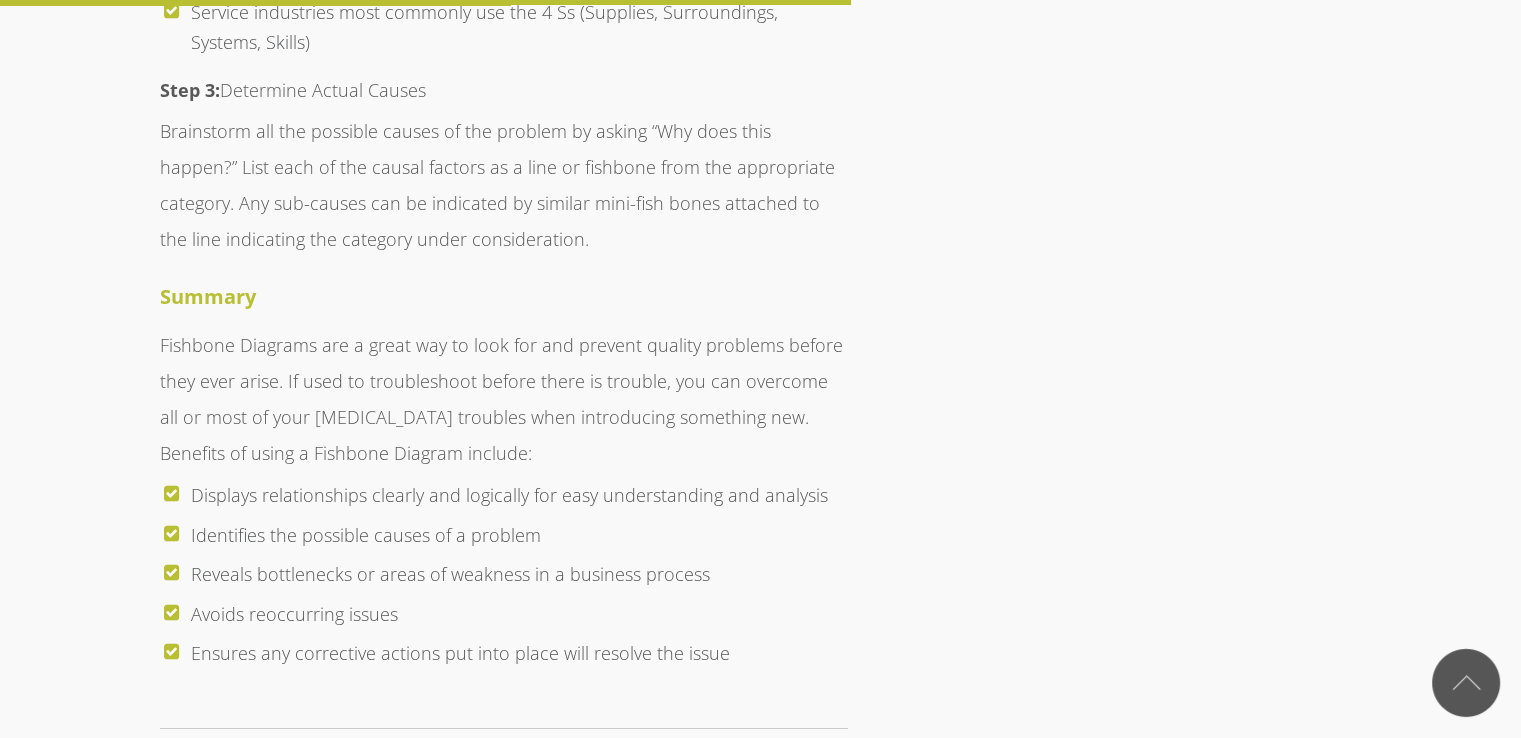drag, startPoint x: 705, startPoint y: 317, endPoint x: 760, endPoint y: 317, distance: 55 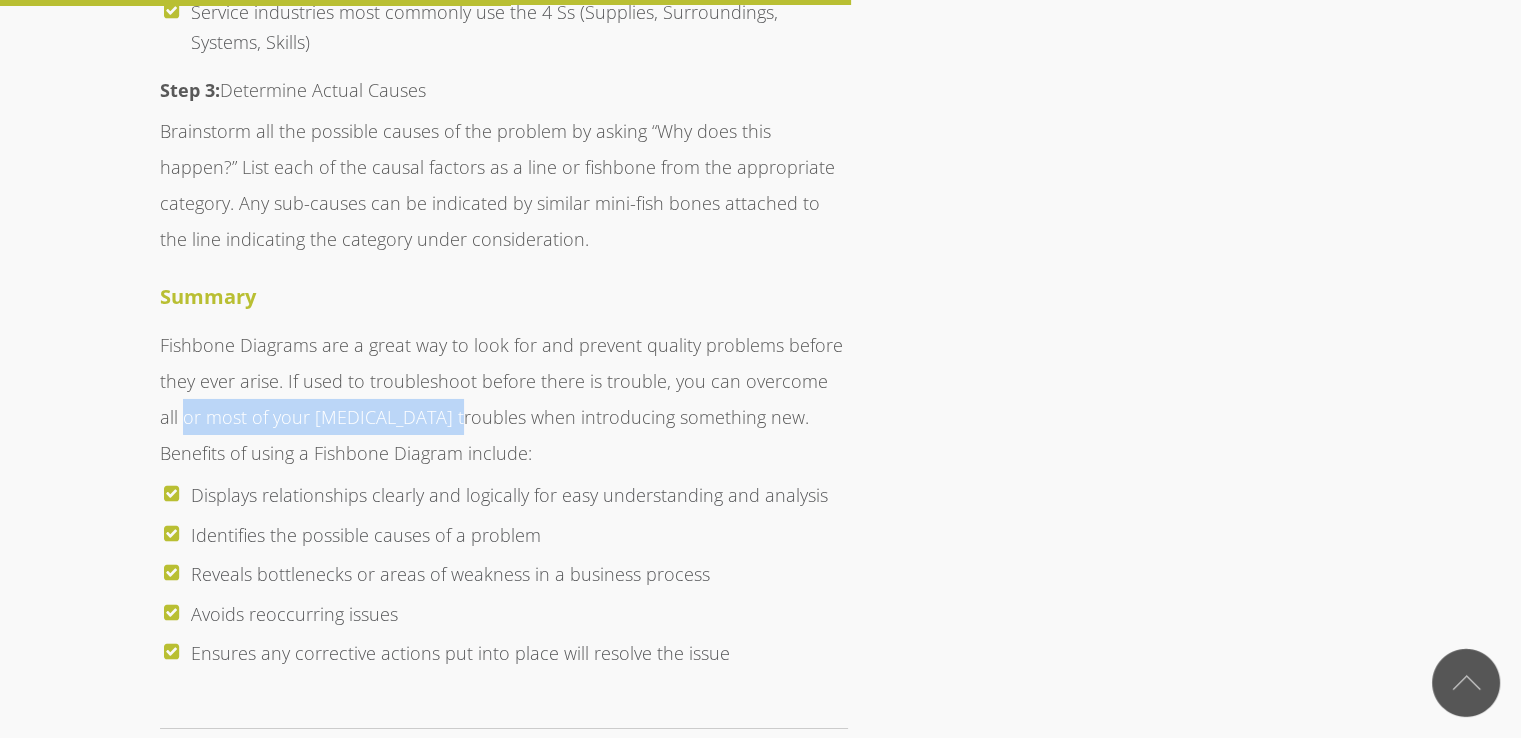 drag, startPoint x: 159, startPoint y: 343, endPoint x: 415, endPoint y: 348, distance: 256.04883 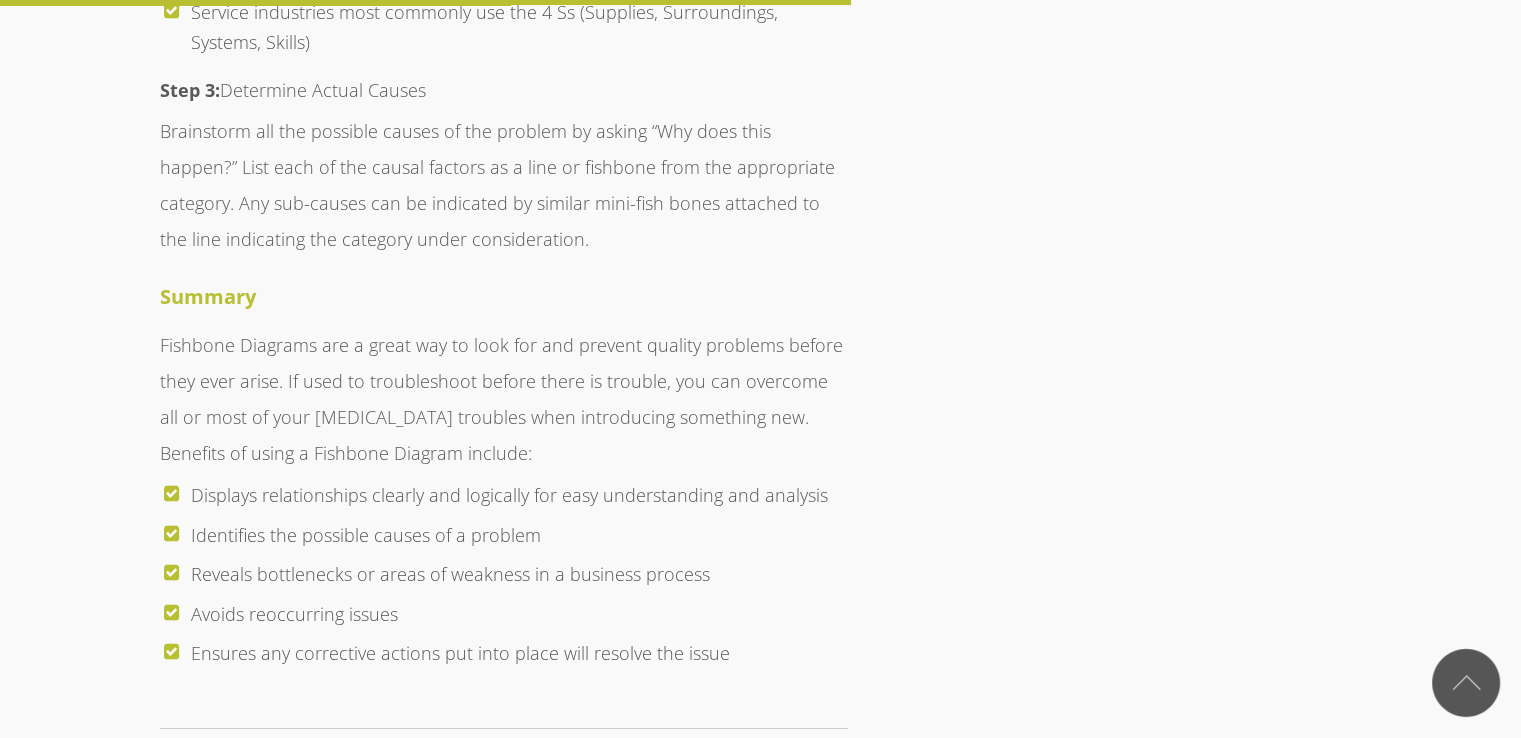 drag, startPoint x: 448, startPoint y: 355, endPoint x: 486, endPoint y: 352, distance: 38.118237 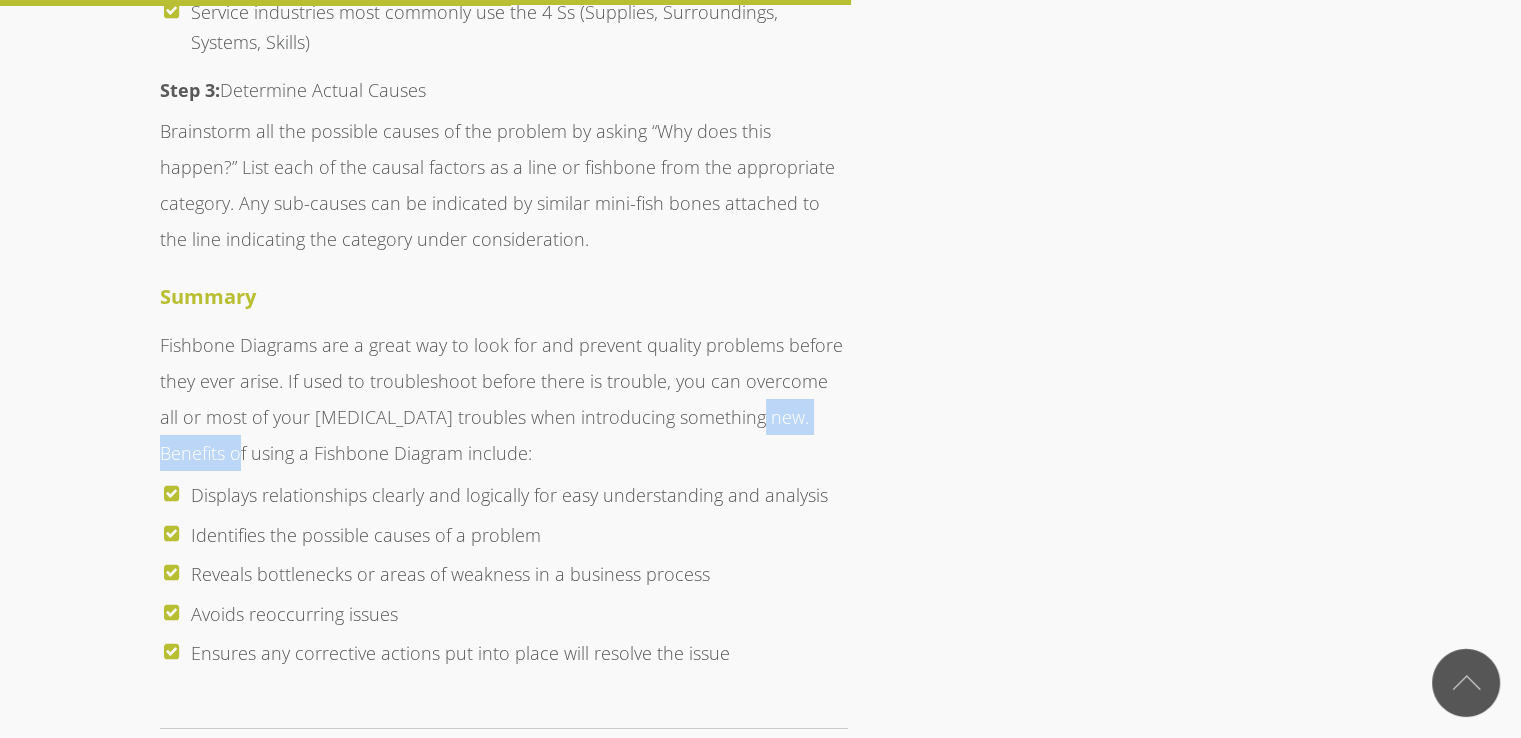drag, startPoint x: 711, startPoint y: 344, endPoint x: 837, endPoint y: 347, distance: 126.035706 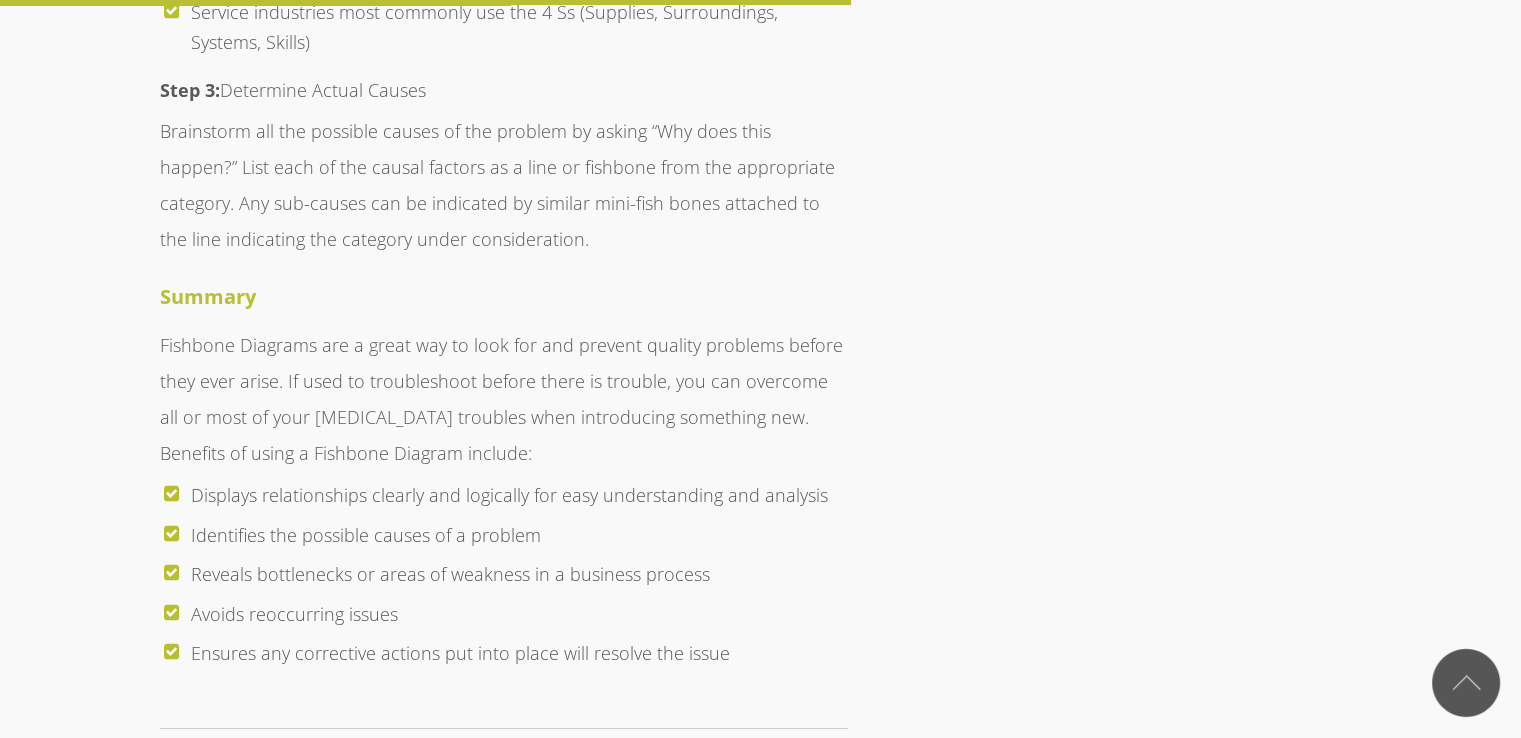 click on "Fishbone Diagrams are a great way to look for and prevent quality problems before they ever arise. If used to troubleshoot before there is trouble, you can overcome all or most of your [MEDICAL_DATA] troubles when introducing something new. Benefits of using a Fishbone Diagram include:" at bounding box center (504, 399) 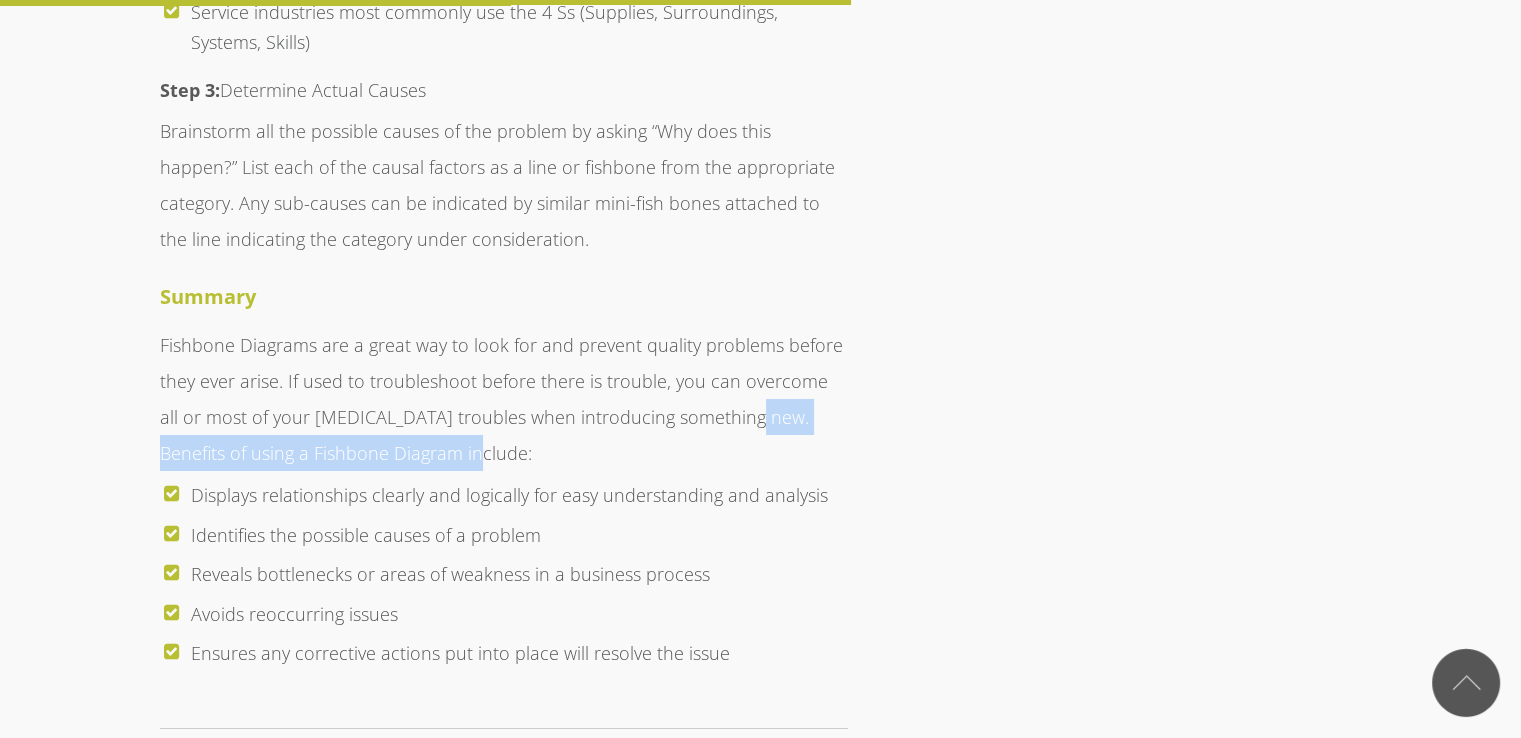 drag, startPoint x: 712, startPoint y: 341, endPoint x: 397, endPoint y: 380, distance: 317.4051 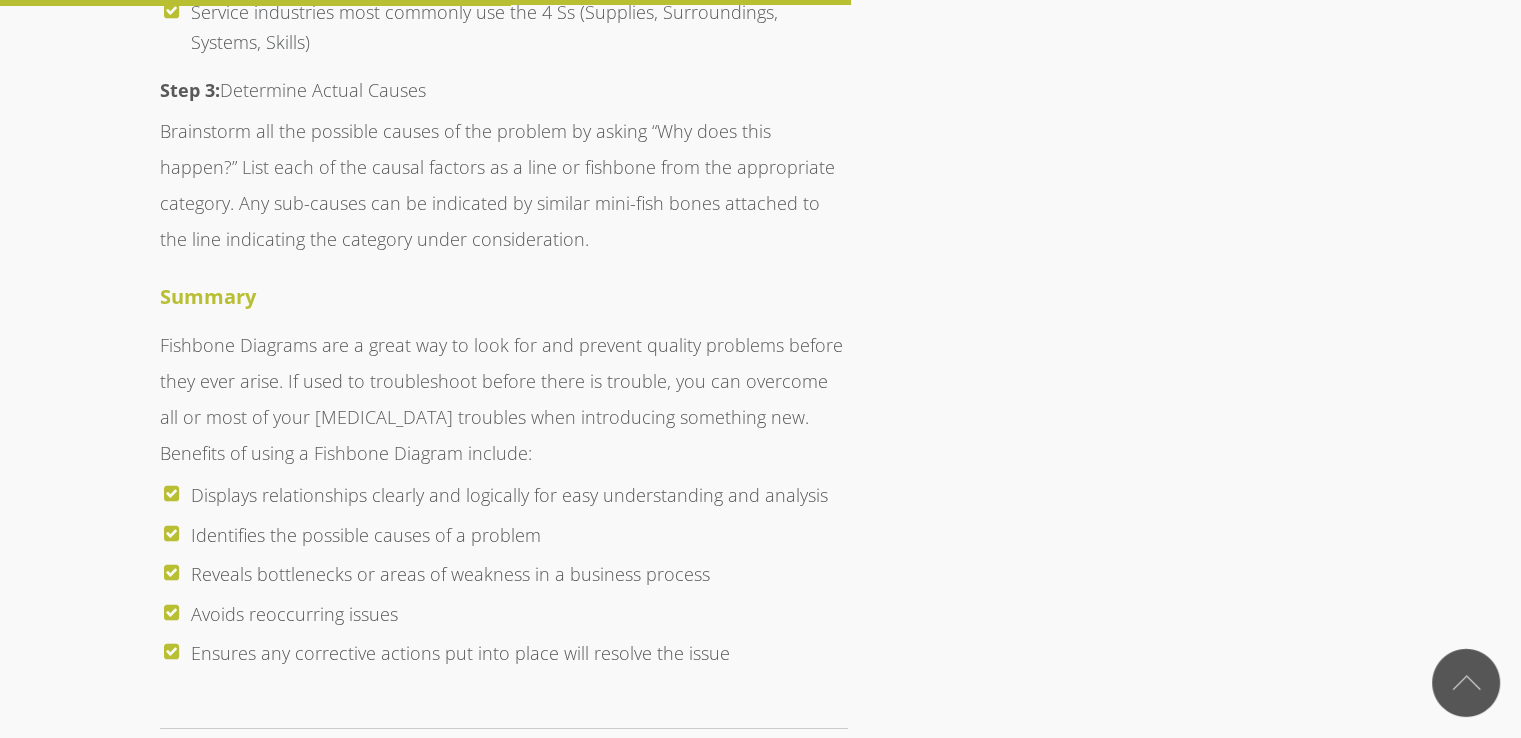 click on "Unfortunately when it comes to life and reliability. there isn't a crystal ball and  unpredicted problems  can occur in any team or process. However, problems are just symptoms of deeper issues. Fixing a problem quickly may be a convenient and immediate solution, but it doesn’t protect you from recurring mistakes or ongoing failures. That is why it is so important for teams to focus on finding the root cause of the problem and tackling it properly.
Odds are, you've already done a Google search and found the many options and preferred methods out there. To help narrow it down, we’ll focus on the three most commonly used tools during a  Root Cause Analysis (RCA) . From the most basic of tools, the 5 Whys, to a bit more detailed fishbone Diagram, and onto a more comprehensive and complex tool, the Cause Map.
5 Whys Process
The  5 Whys technique
Origin
Developed by [DEMOGRAPHIC_DATA] inventor and industrialist, [PERSON_NAME], the 5 Whys method    as part of the induction into the  . [PERSON_NAME],  ," at bounding box center (504, -912) 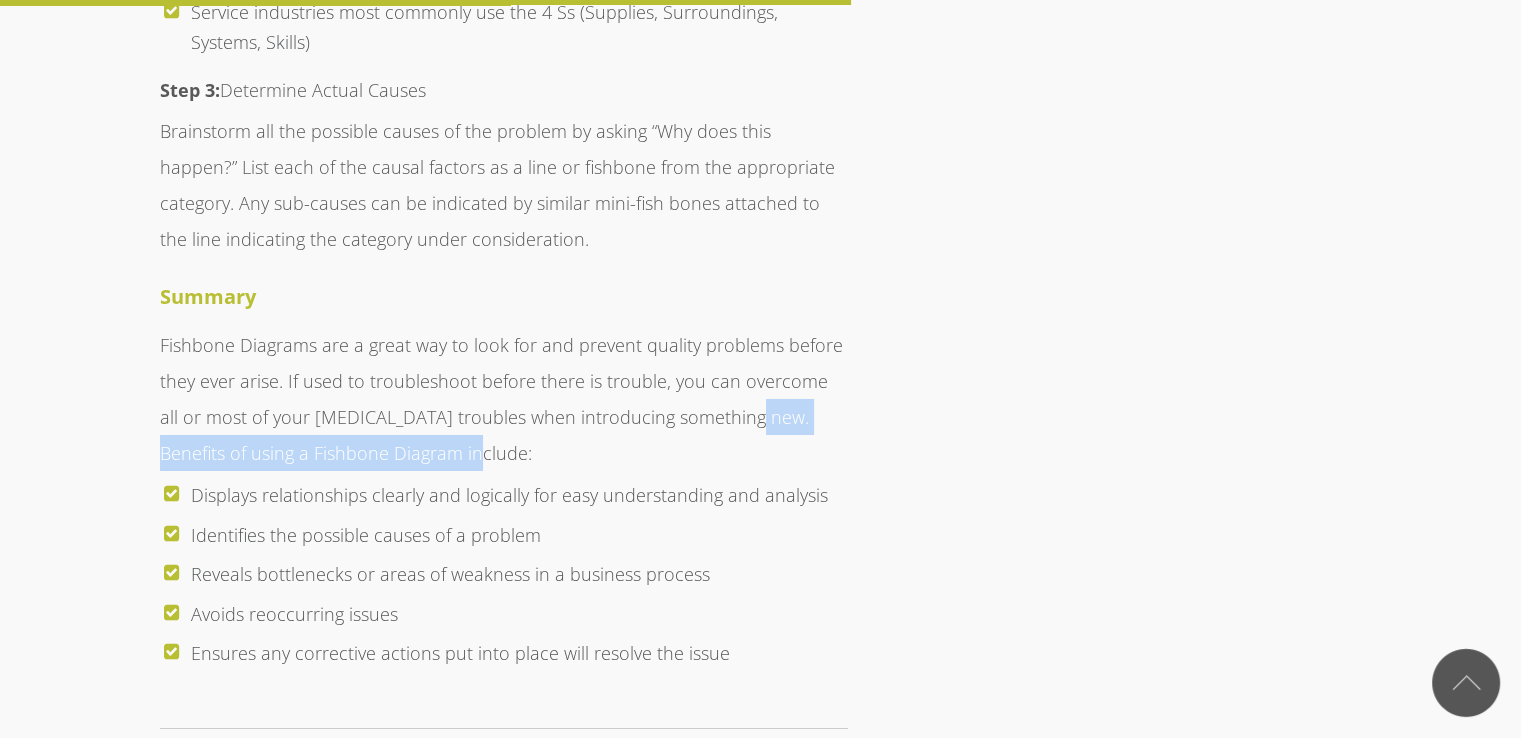 drag, startPoint x: 388, startPoint y: 380, endPoint x: 503, endPoint y: 369, distance: 115.52489 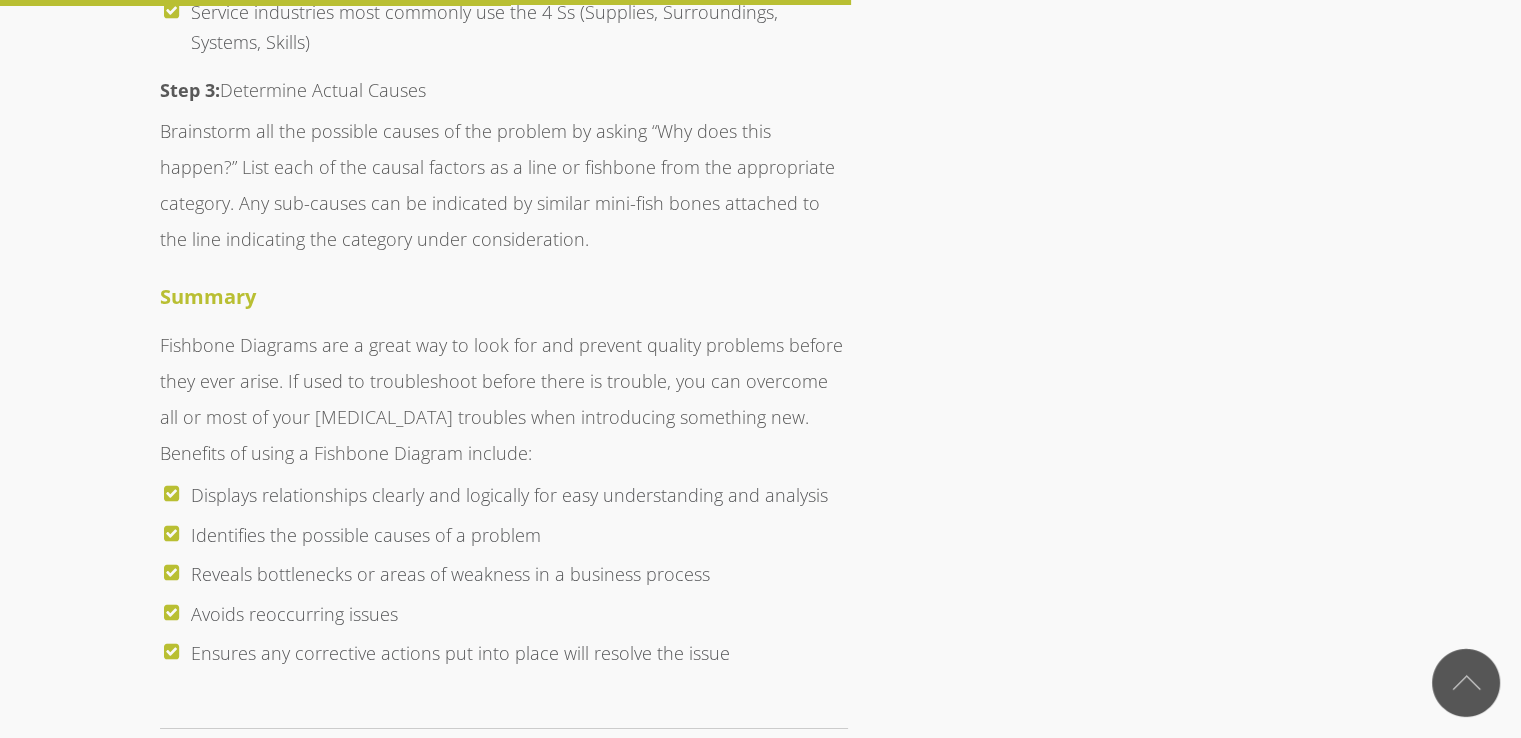 drag, startPoint x: 219, startPoint y: 421, endPoint x: 633, endPoint y: 349, distance: 420.21423 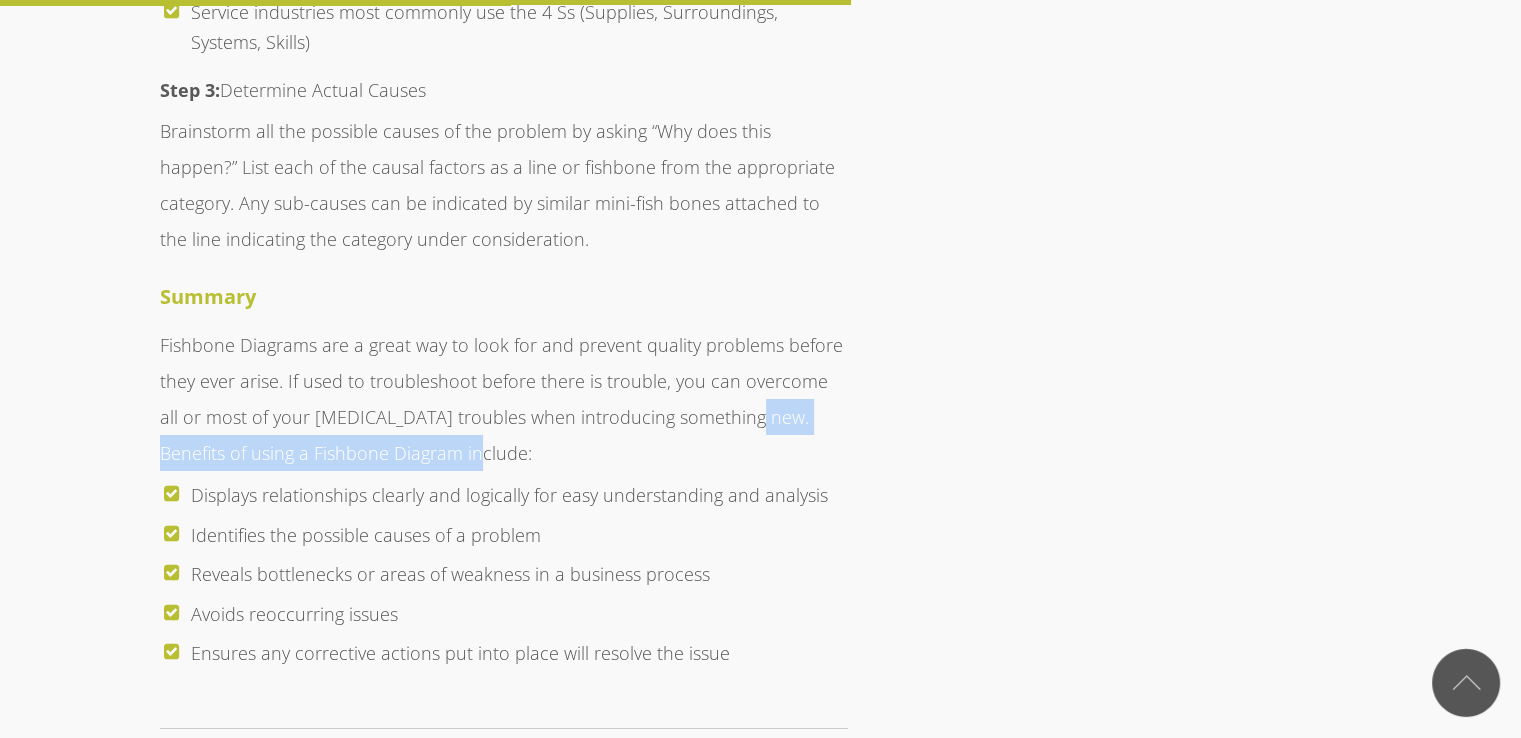 drag, startPoint x: 712, startPoint y: 340, endPoint x: 410, endPoint y: 369, distance: 303.3892 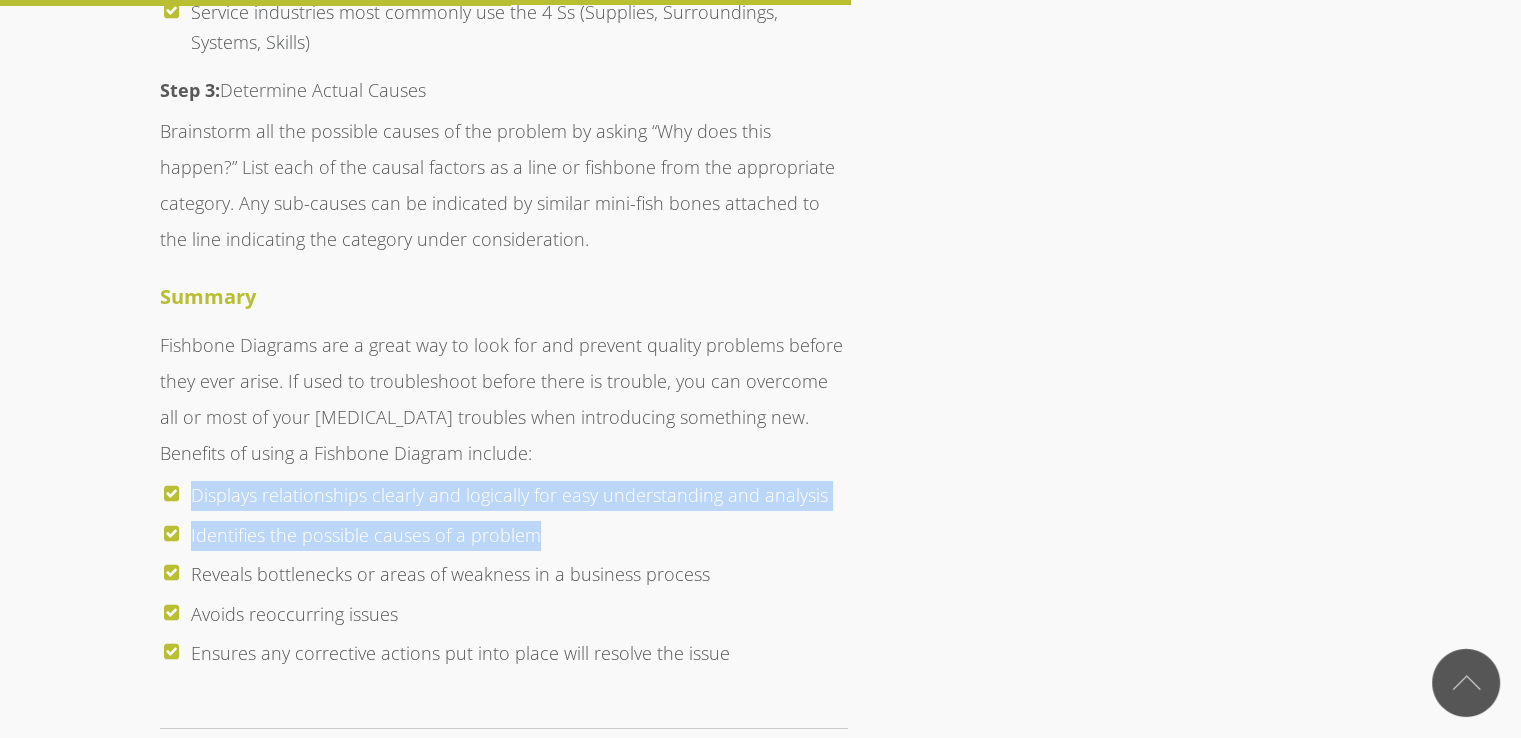 drag, startPoint x: 195, startPoint y: 422, endPoint x: 819, endPoint y: 443, distance: 624.3533 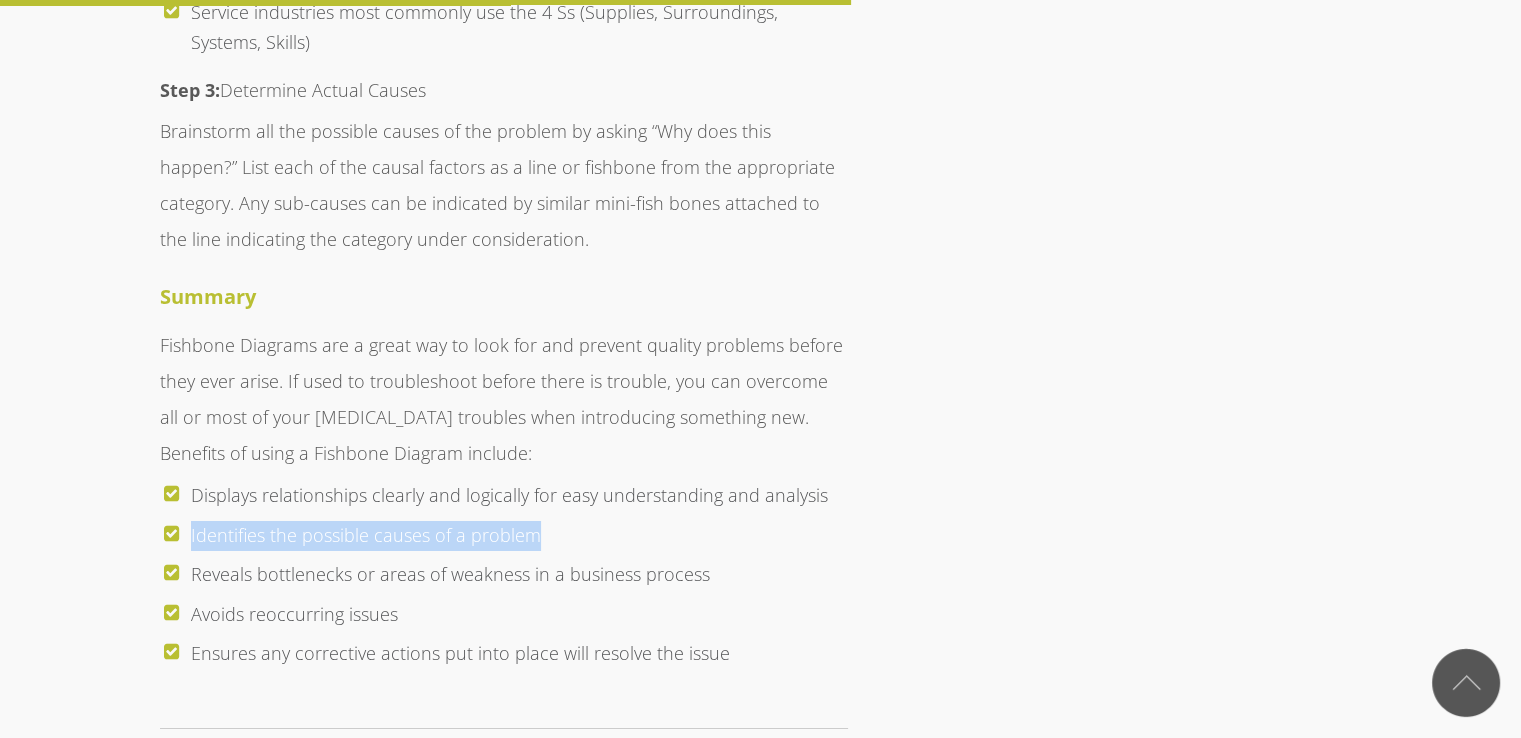 drag, startPoint x: 542, startPoint y: 468, endPoint x: 284, endPoint y: 509, distance: 261.23743 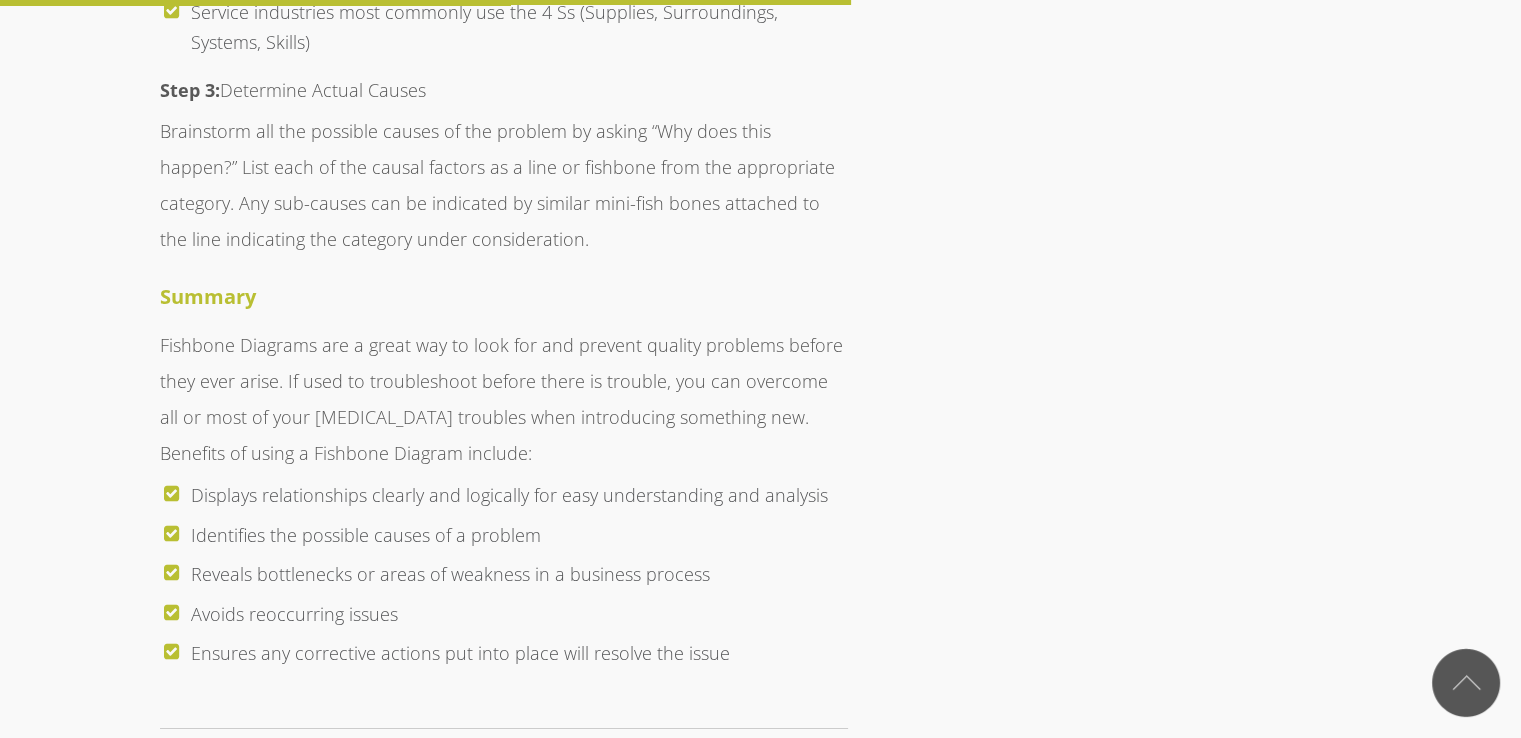 click on "Reveals bottlenecks or areas of weakness in a business process" at bounding box center (519, 575) 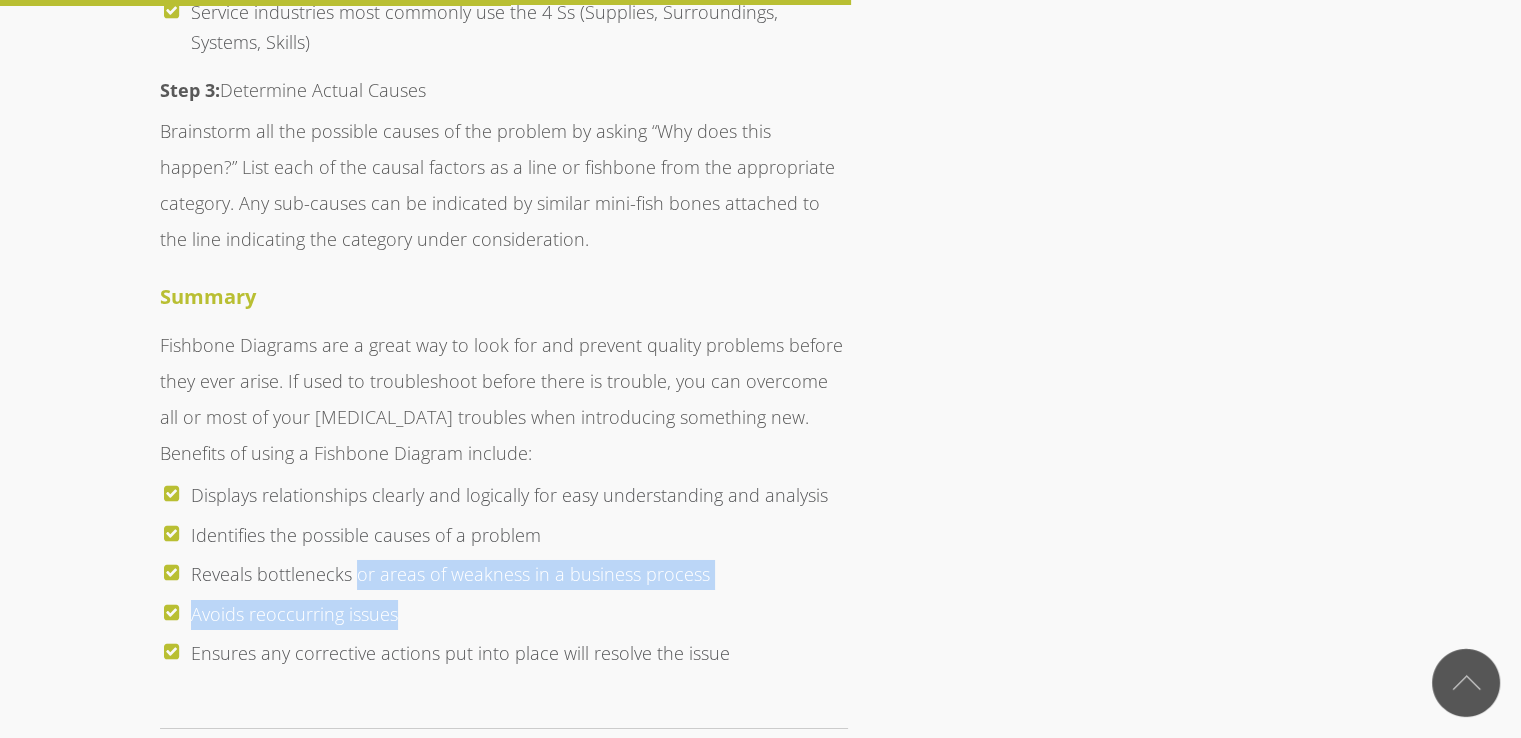 drag, startPoint x: 356, startPoint y: 509, endPoint x: 665, endPoint y: 523, distance: 309.317 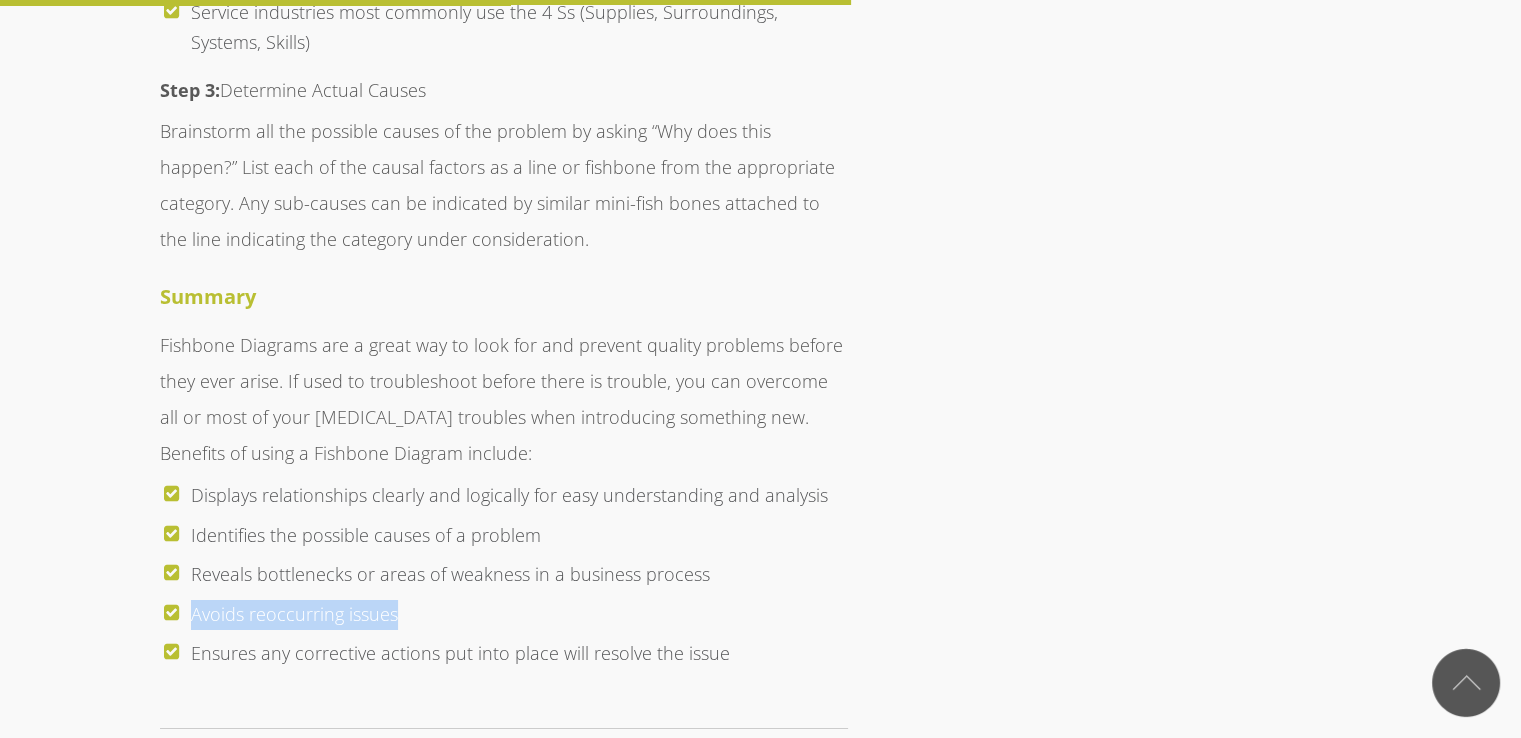 drag, startPoint x: 191, startPoint y: 538, endPoint x: 414, endPoint y: 538, distance: 223 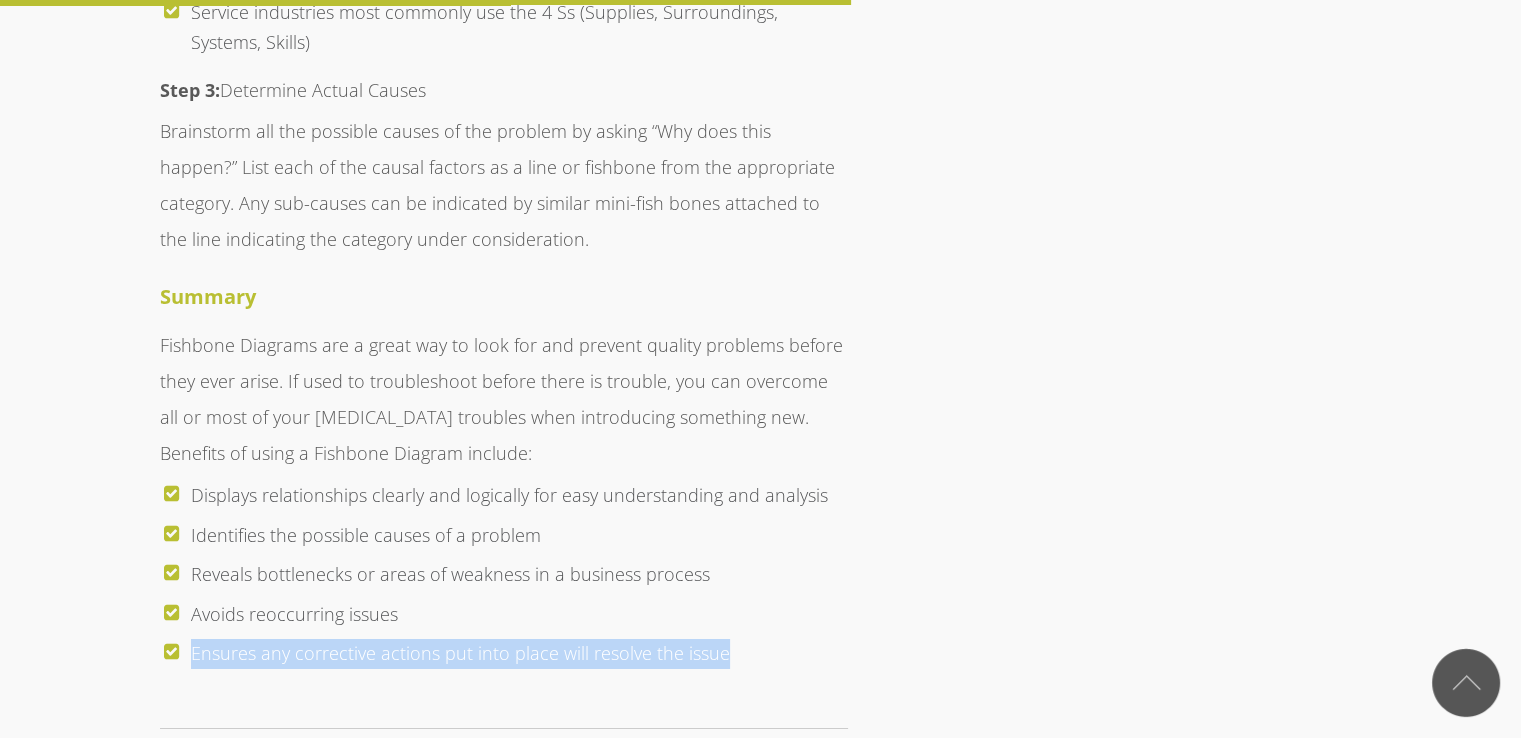 drag, startPoint x: 212, startPoint y: 581, endPoint x: 658, endPoint y: 560, distance: 446.4941 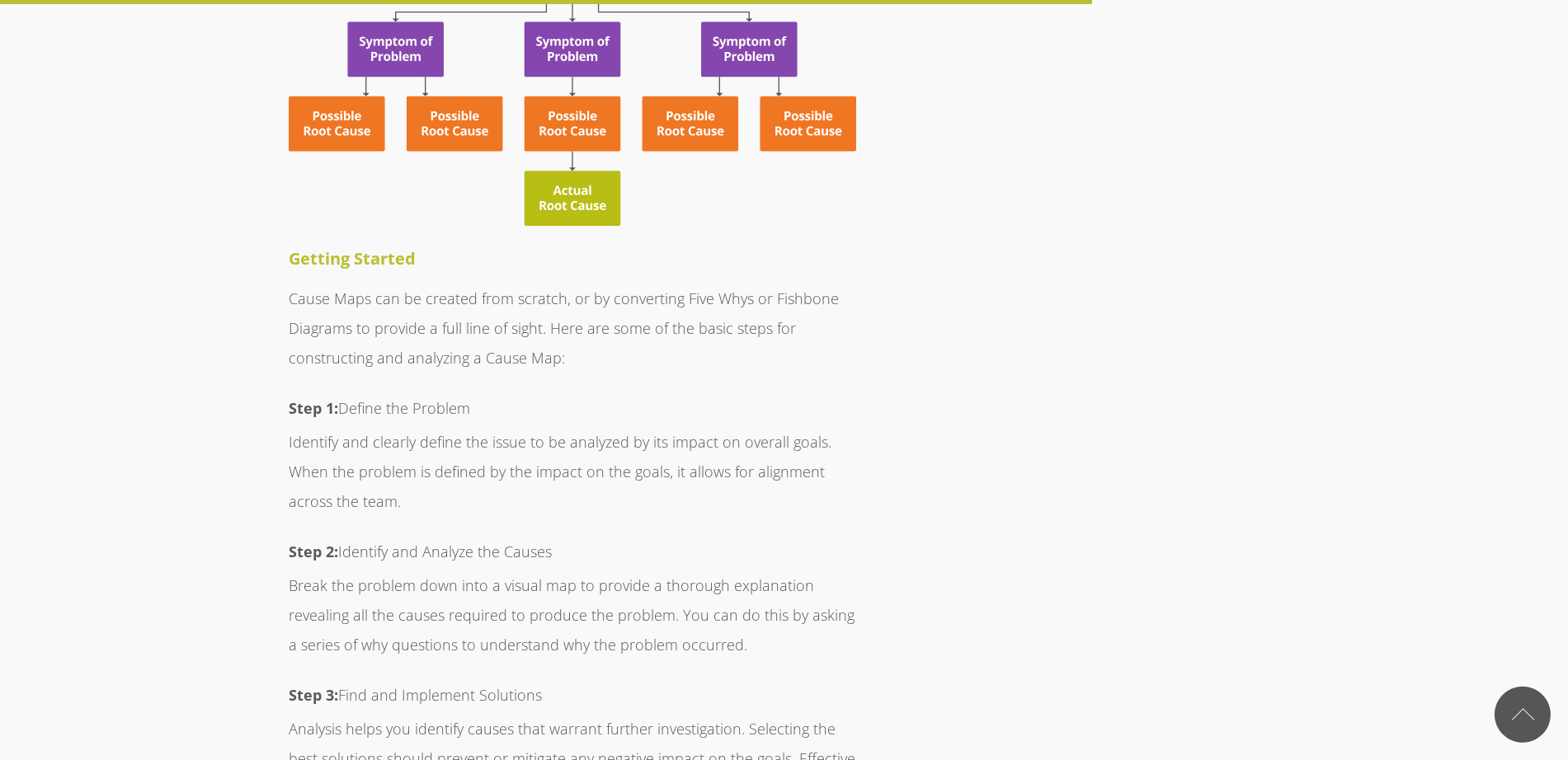 scroll, scrollTop: 7366, scrollLeft: 0, axis: vertical 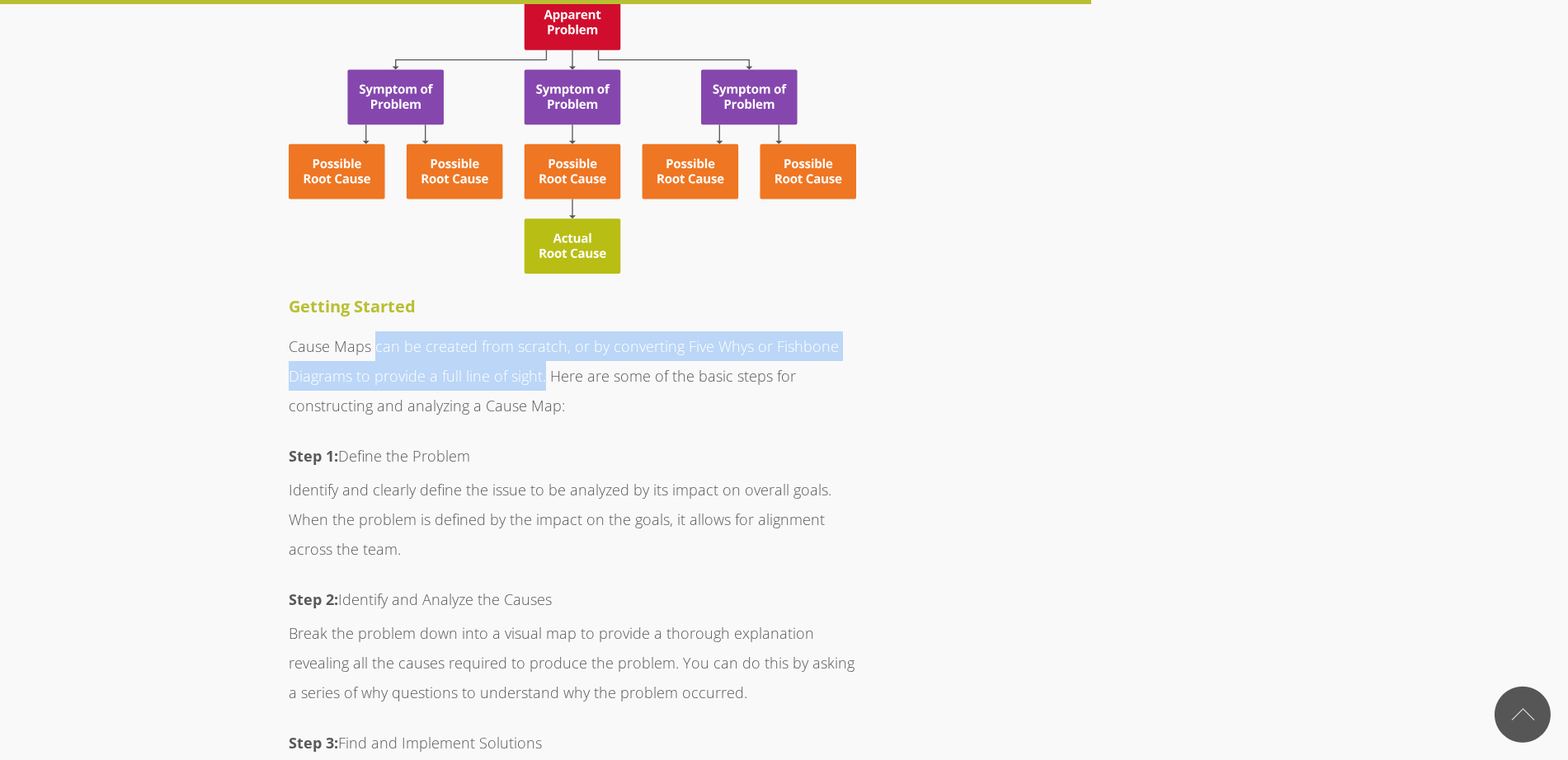 drag, startPoint x: 374, startPoint y: 290, endPoint x: 606, endPoint y: 351, distance: 239.88539 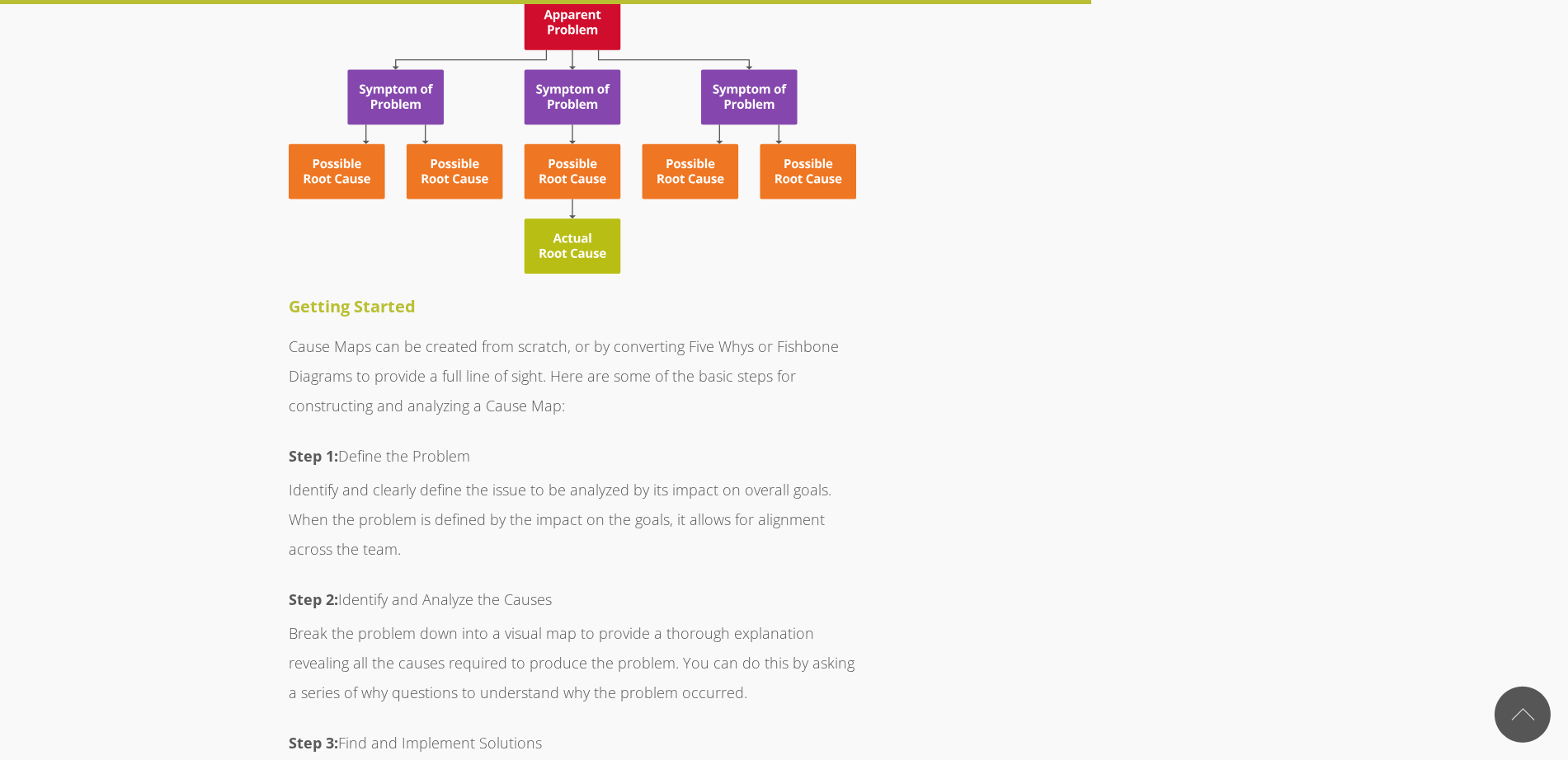 click on "Cause Maps can be created from scratch, or by converting Five Whys or Fishbone Diagrams to provide a full line of sight. Here are some of the basic steps for constructing and analyzing a Cause Map:" at bounding box center (572, 376) 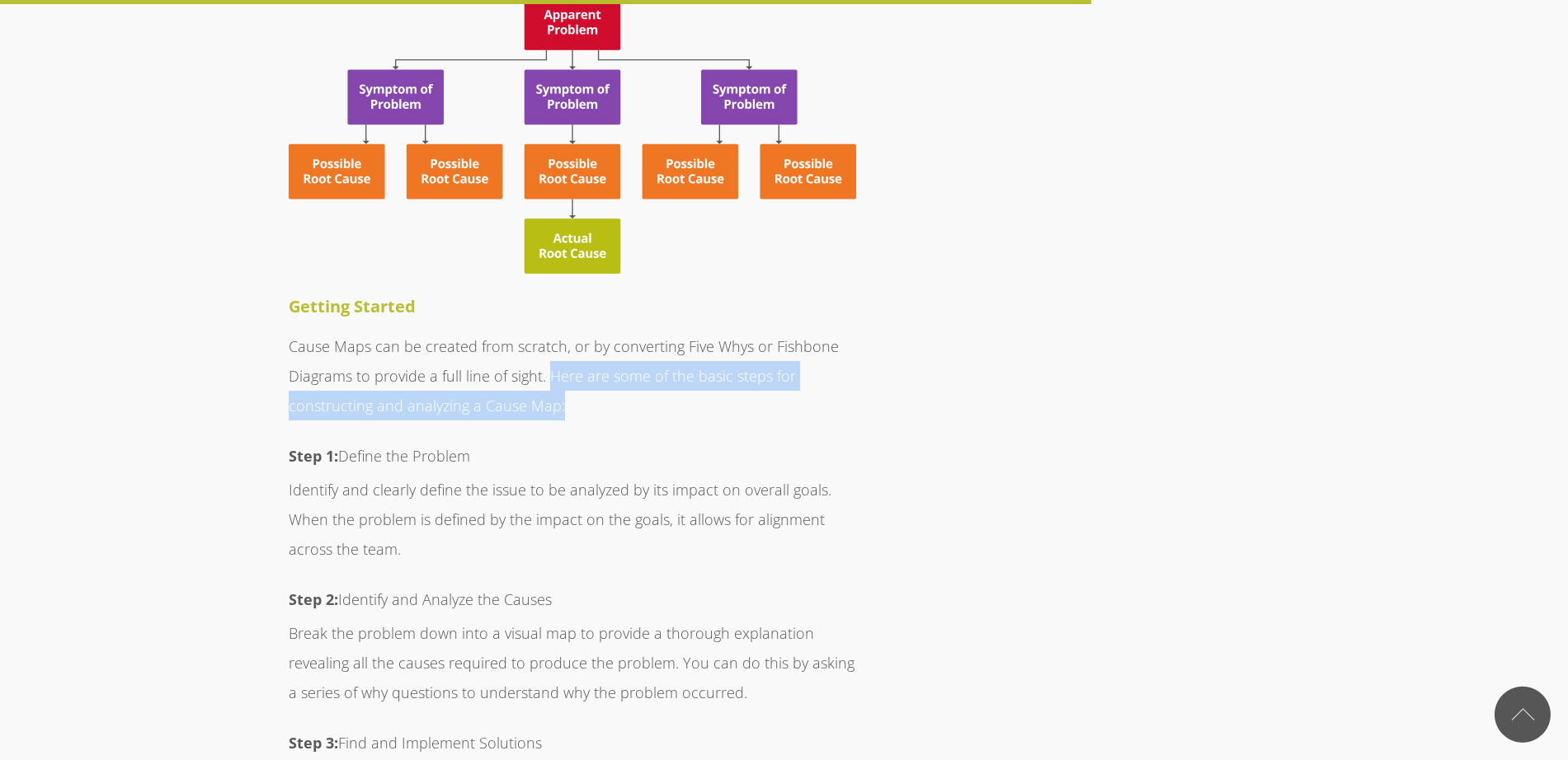 drag, startPoint x: 549, startPoint y: 316, endPoint x: 785, endPoint y: 334, distance: 236.6854 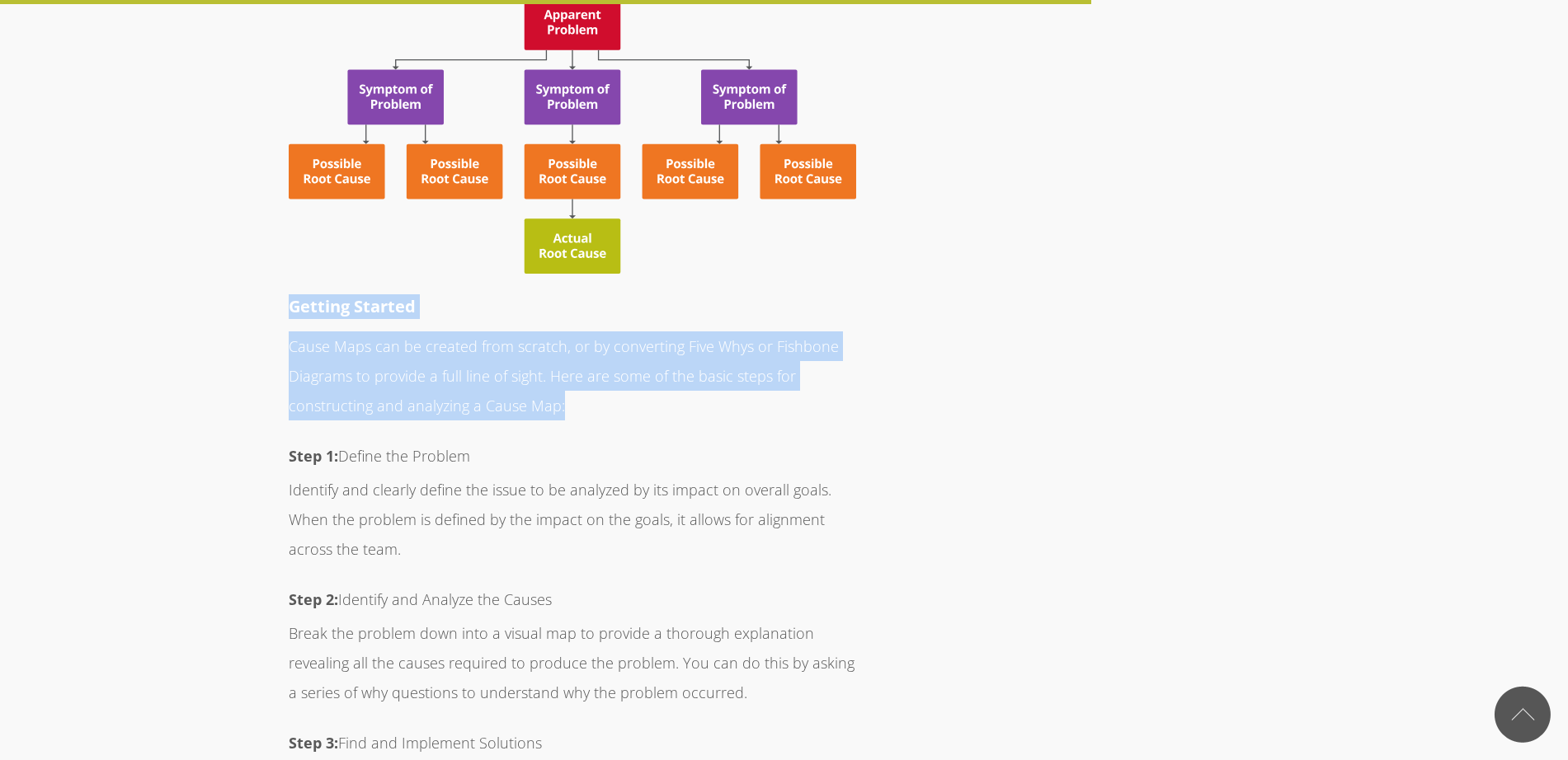 drag, startPoint x: 557, startPoint y: 341, endPoint x: 401, endPoint y: 307, distance: 159.66214 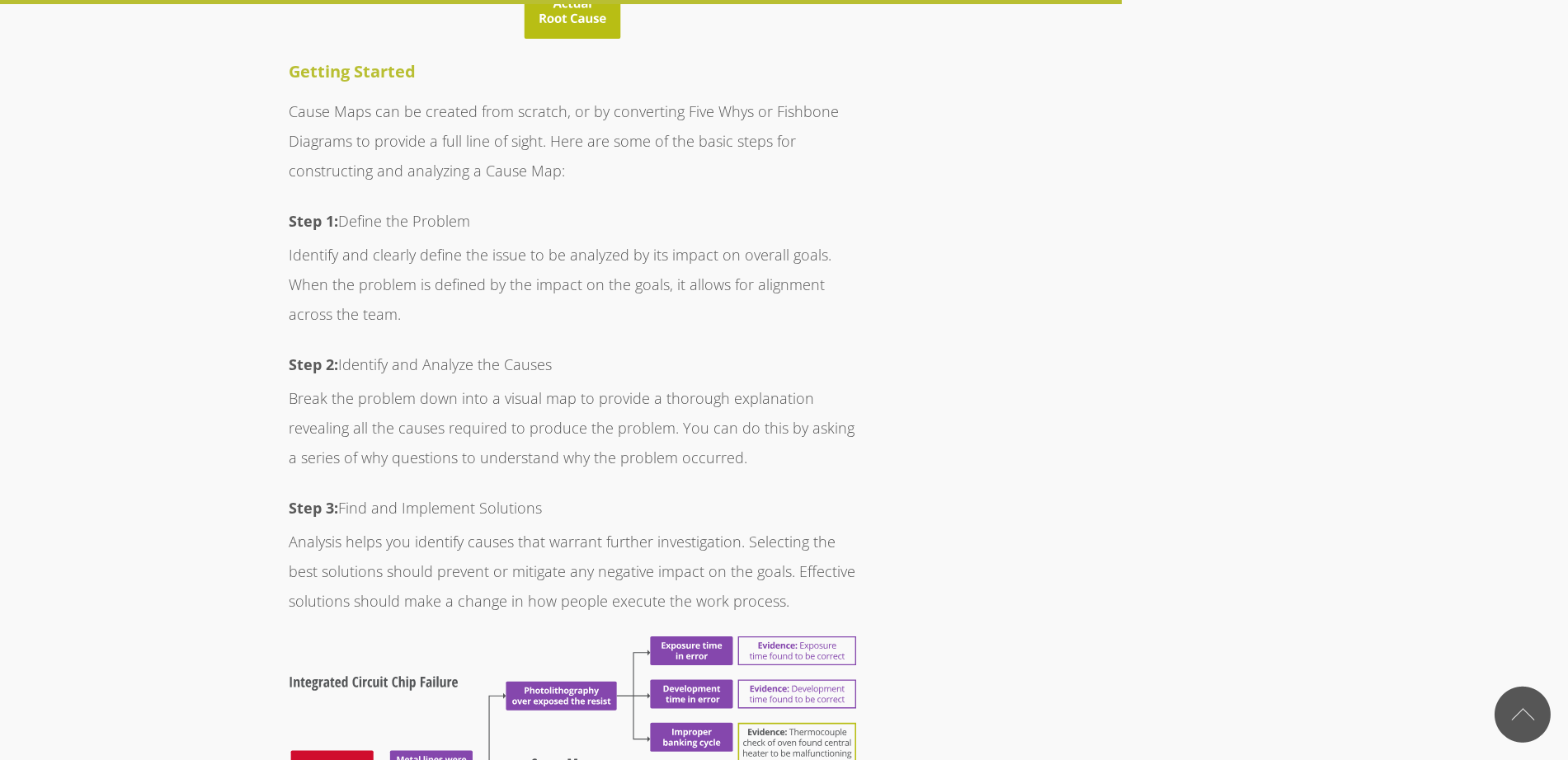 scroll, scrollTop: 7572, scrollLeft: 0, axis: vertical 